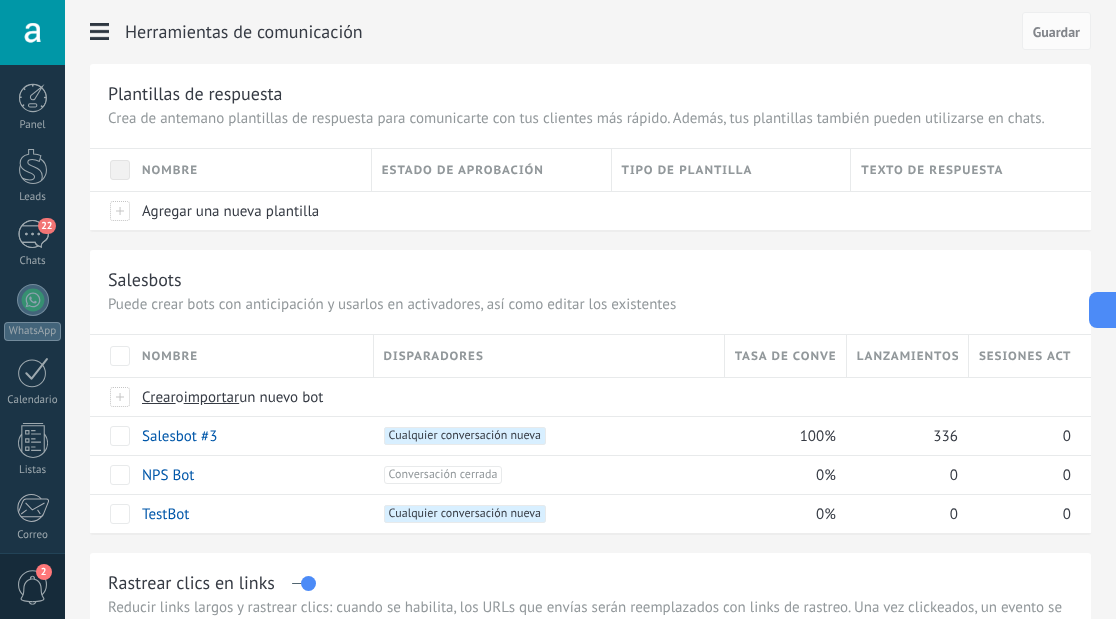 scroll, scrollTop: 0, scrollLeft: 0, axis: both 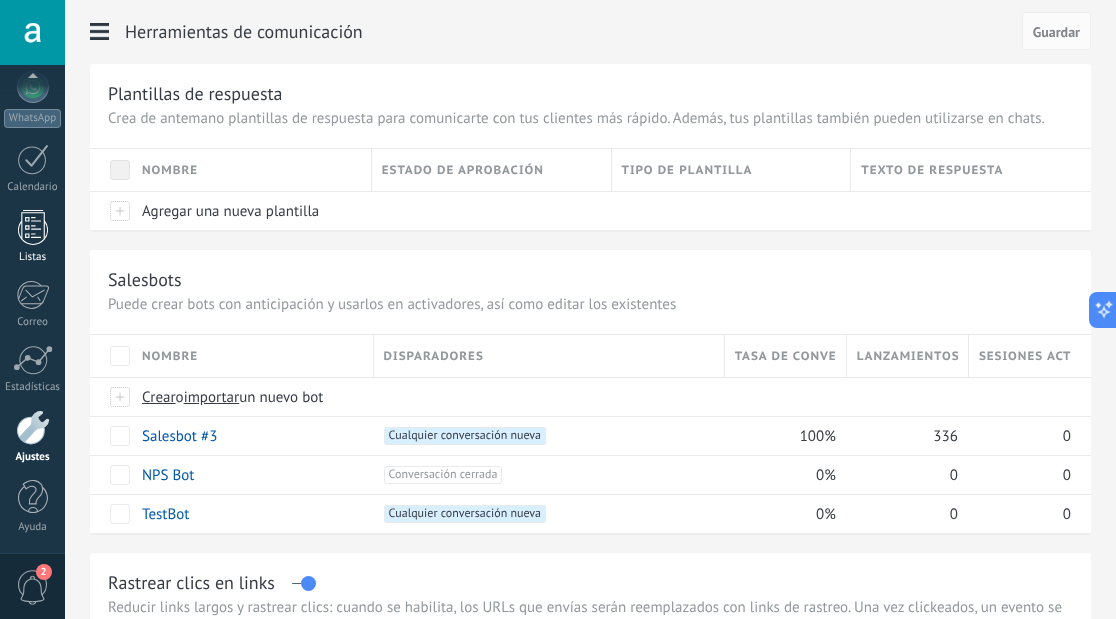 click on "Listas" at bounding box center (32, 237) 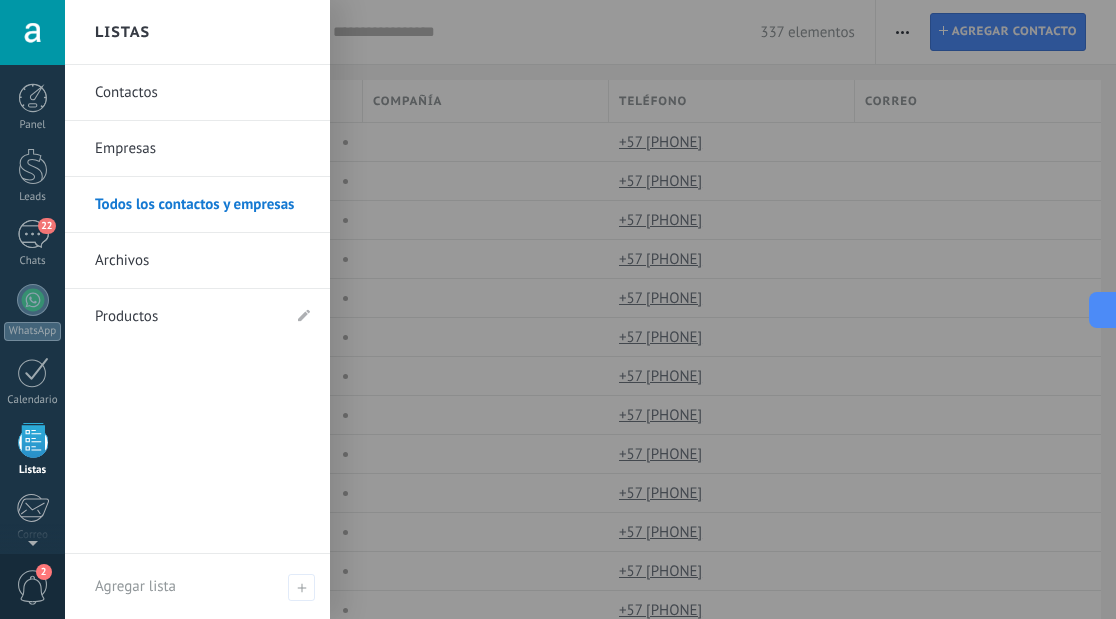 scroll, scrollTop: 0, scrollLeft: 0, axis: both 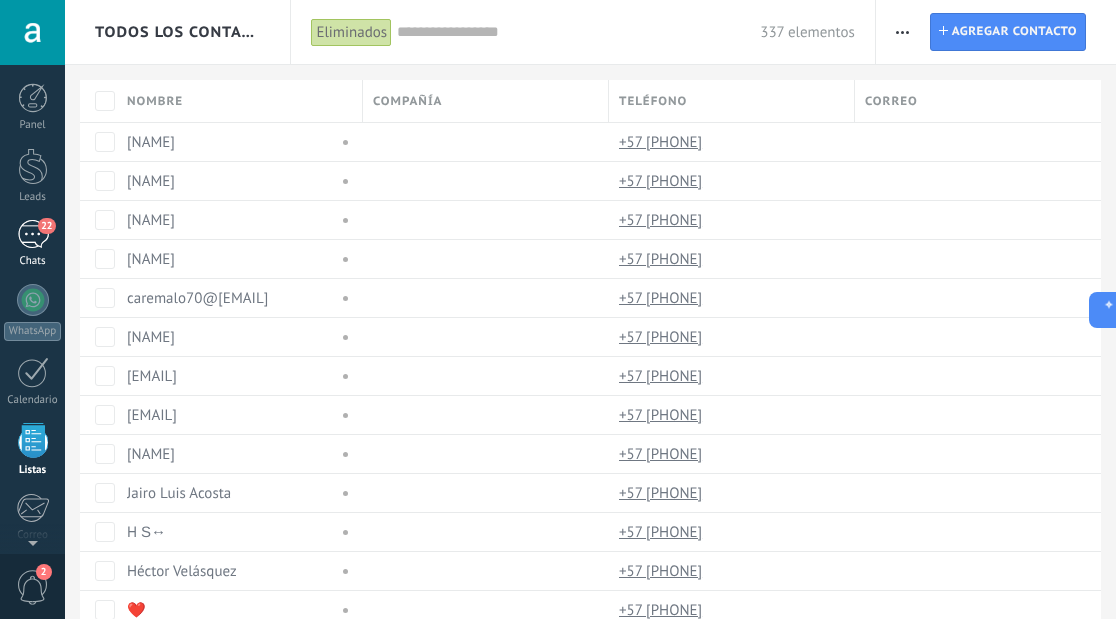 click on "22" at bounding box center [33, 234] 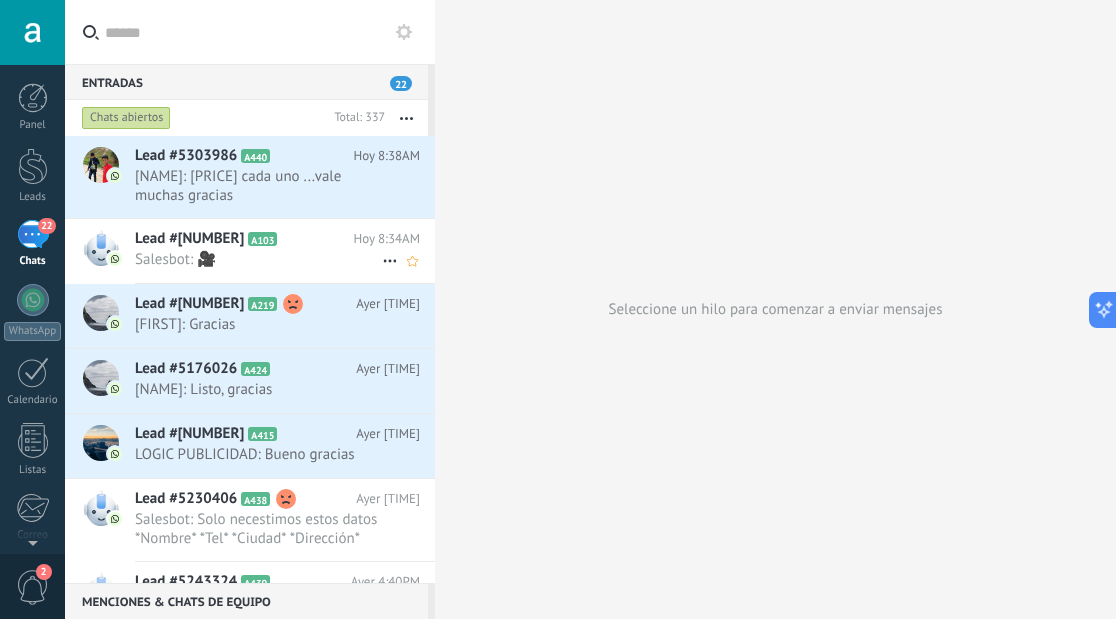 click on "Salesbot: 🎥" at bounding box center [258, 259] 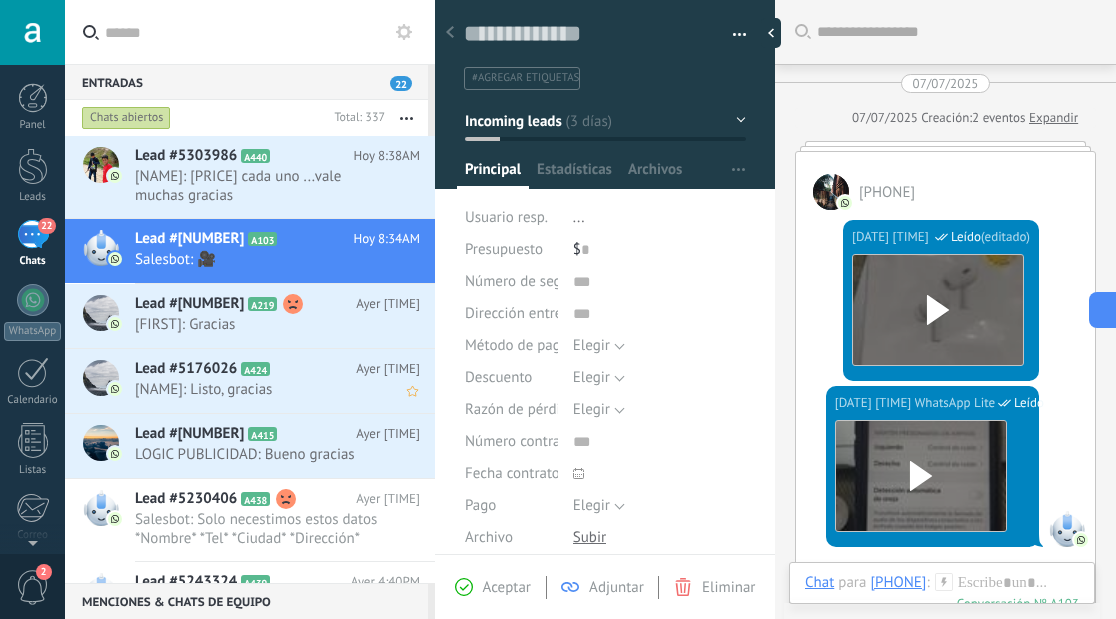 scroll, scrollTop: 30, scrollLeft: 0, axis: vertical 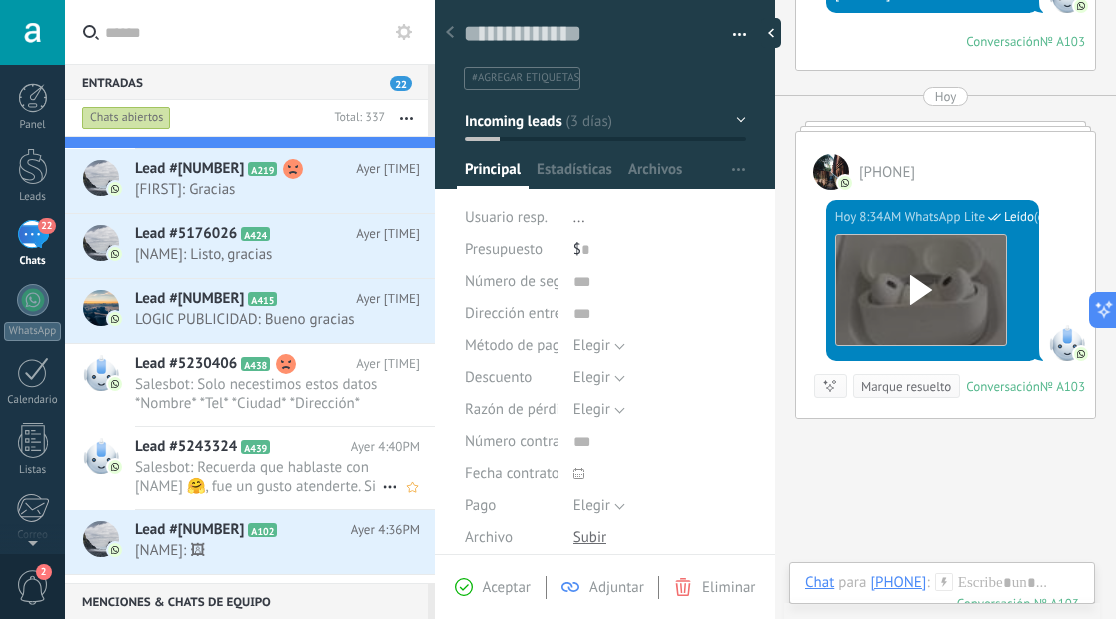 click on "Salesbot: Recuerda que hablaste con [NAME] 🤗, fue un gusto atenderte.
Si tienes alguna pregunta o inquietud, no dudes e..." at bounding box center [258, 477] 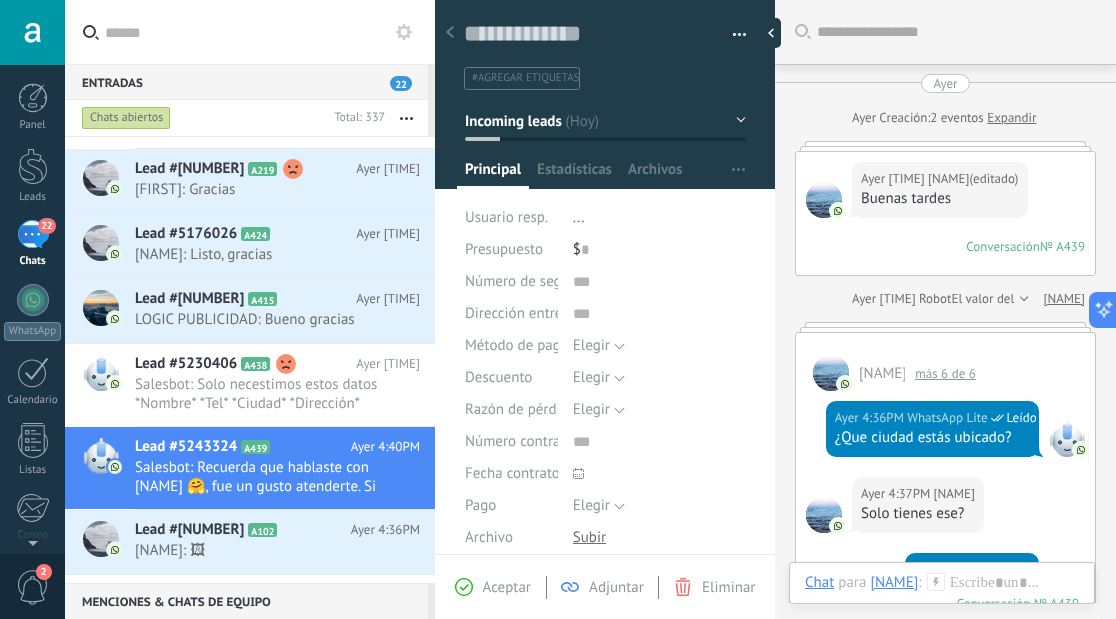 scroll, scrollTop: 30, scrollLeft: 0, axis: vertical 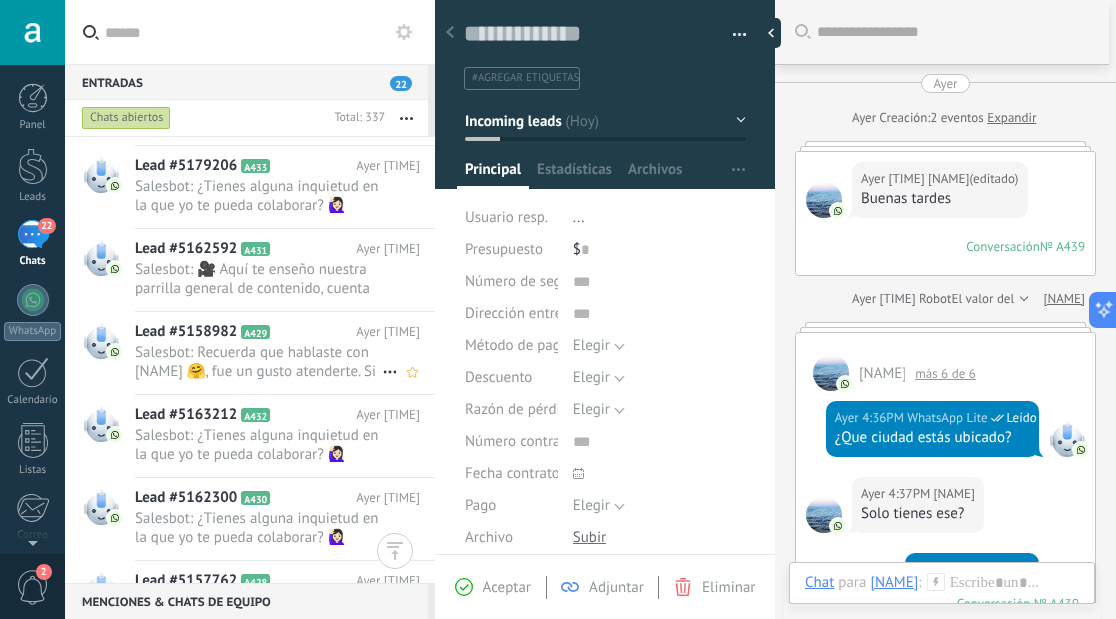click on "Salesbot: Recuerda que hablaste con [NAME] 🤗, fue un gusto atenderte.
Si tienes alguna pregunta o inquietud, no dudes e..." at bounding box center [258, 362] 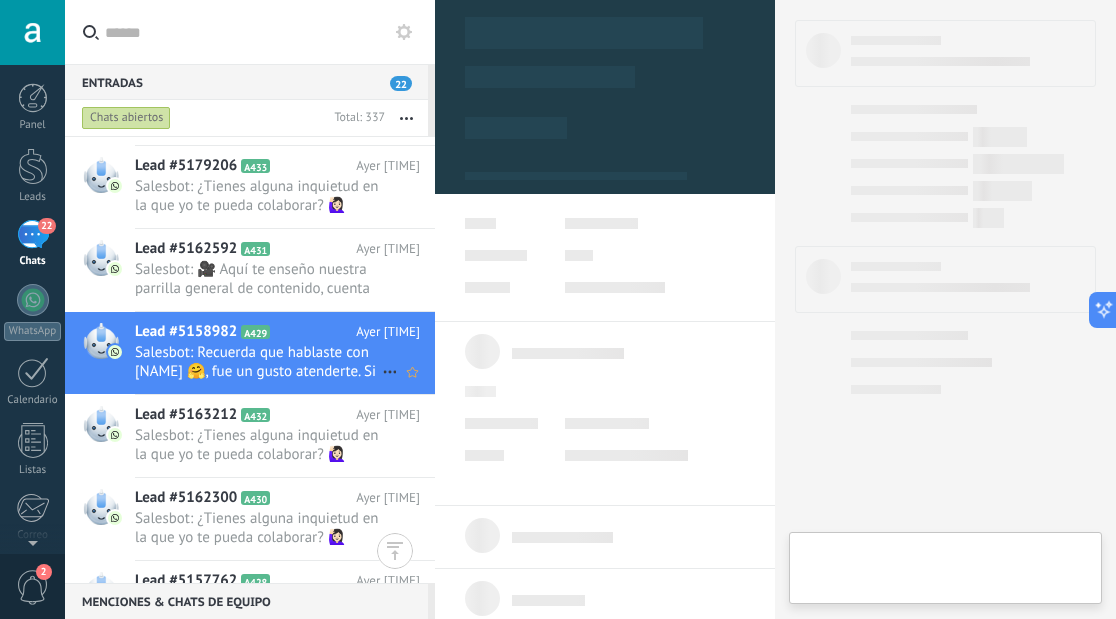 scroll, scrollTop: 30, scrollLeft: 0, axis: vertical 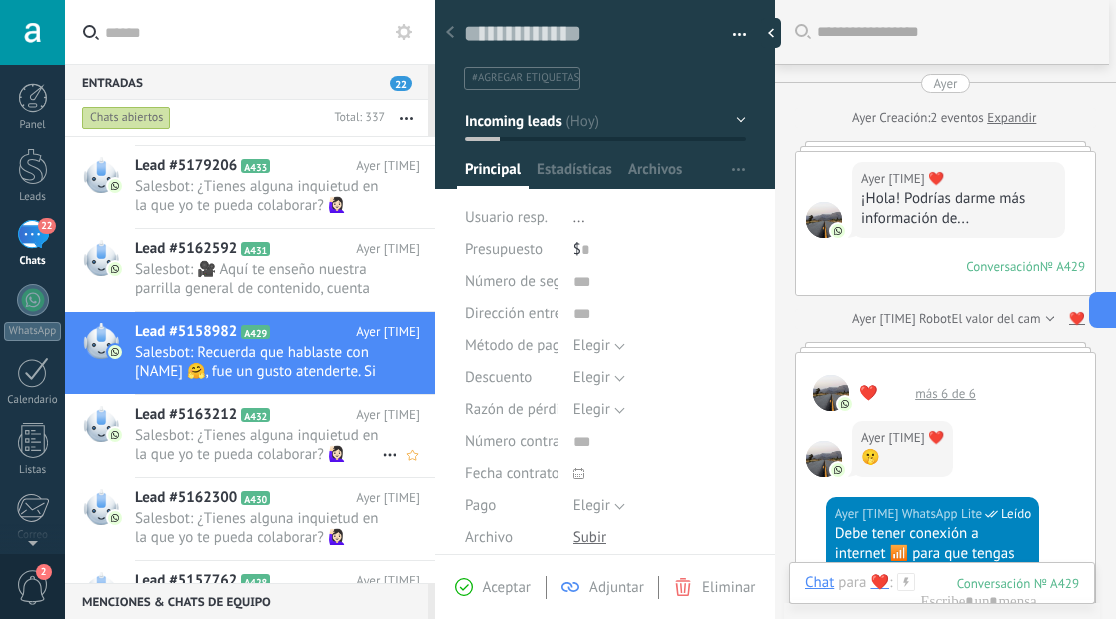 click on "Salesbot: ¿Tienes alguna inquietud en la que yo te pueda colaborar? 🙋🏻‍♀️" at bounding box center [258, 445] 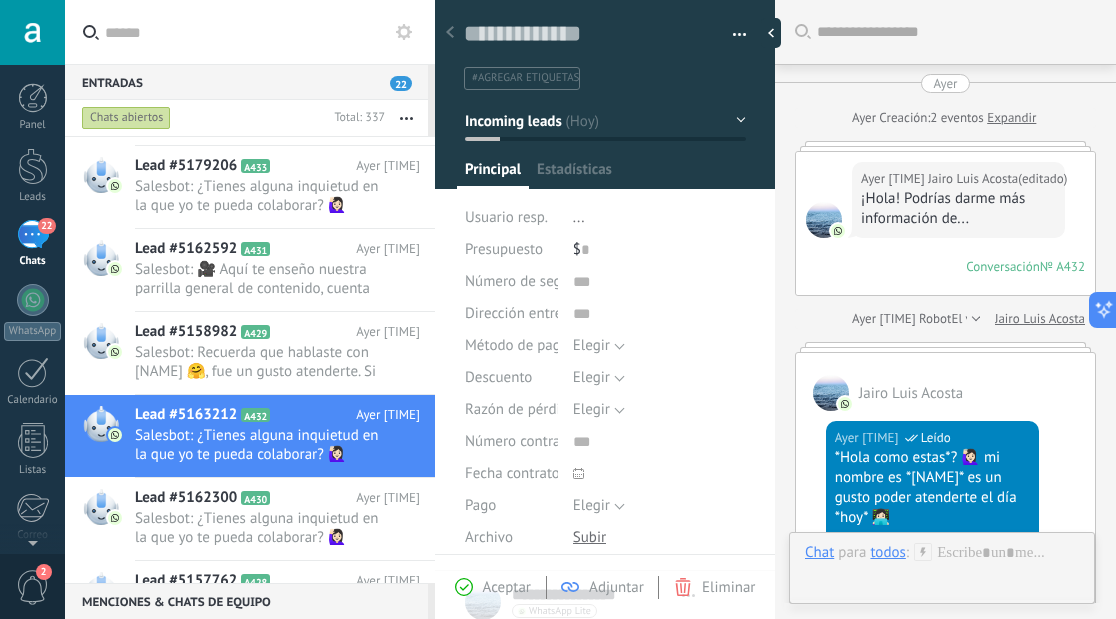 type on "**********" 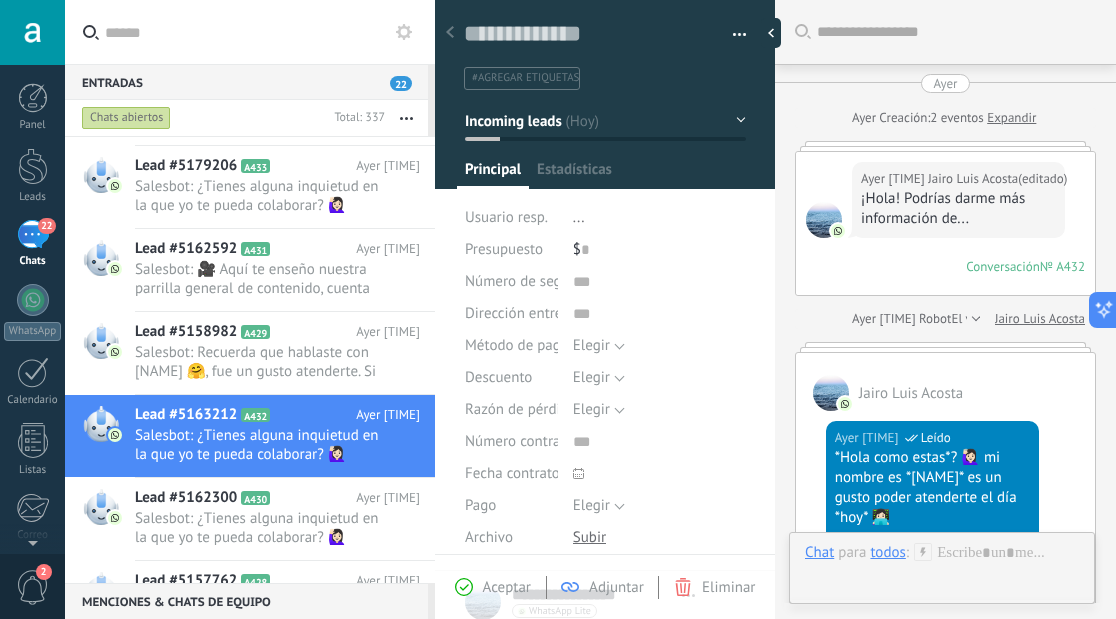 scroll, scrollTop: 30, scrollLeft: 0, axis: vertical 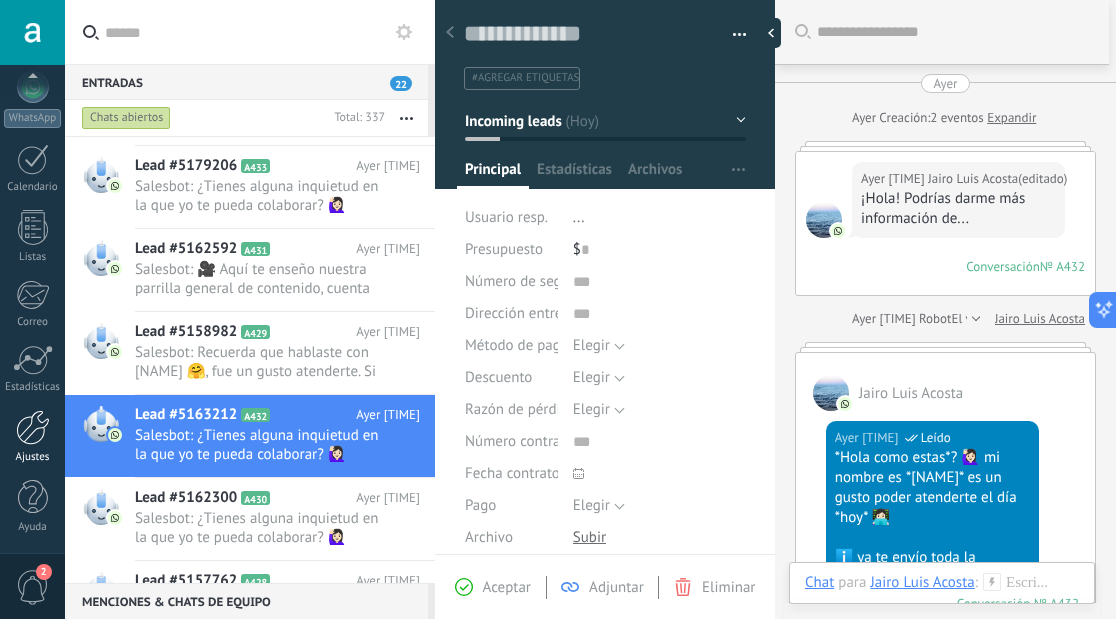 click on "Ajustes" at bounding box center [33, 457] 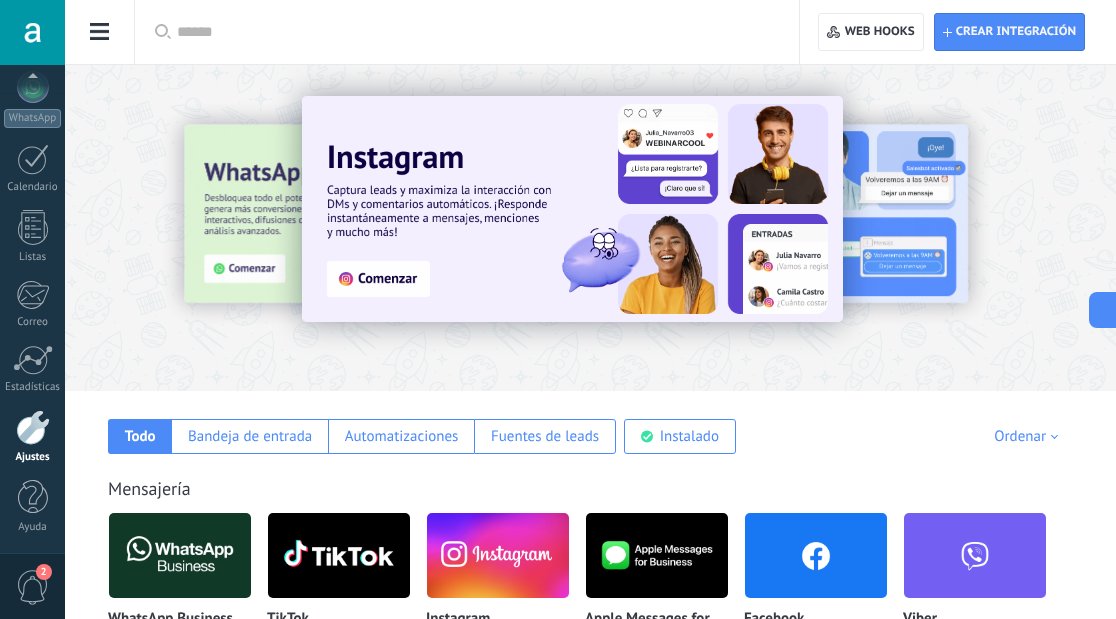 click at bounding box center (100, 32) 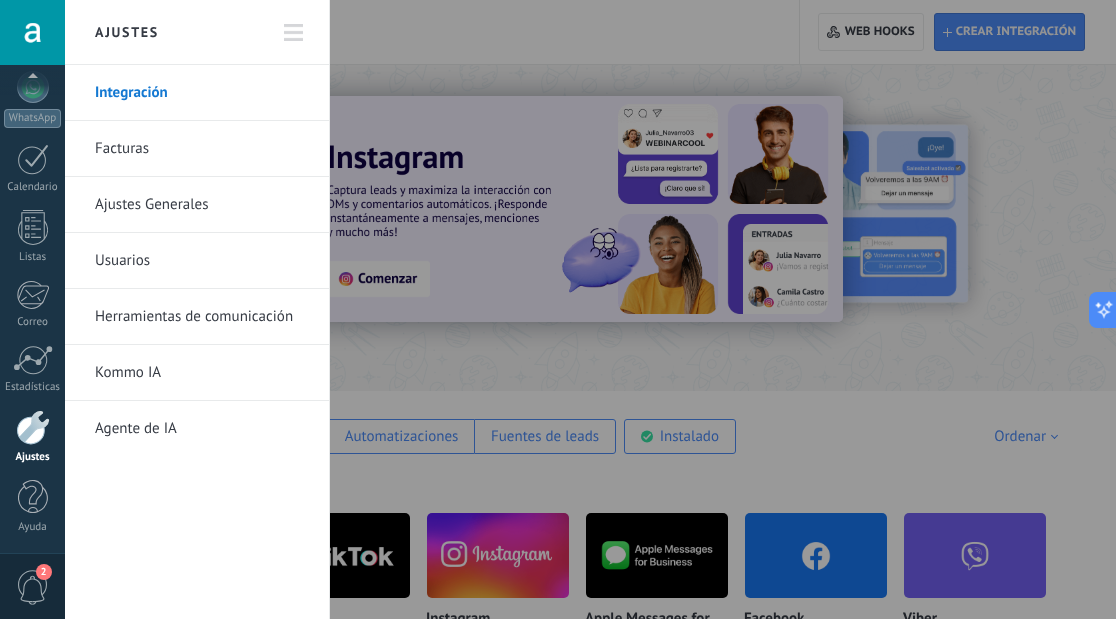 click on "Herramientas de comunicación" at bounding box center [202, 317] 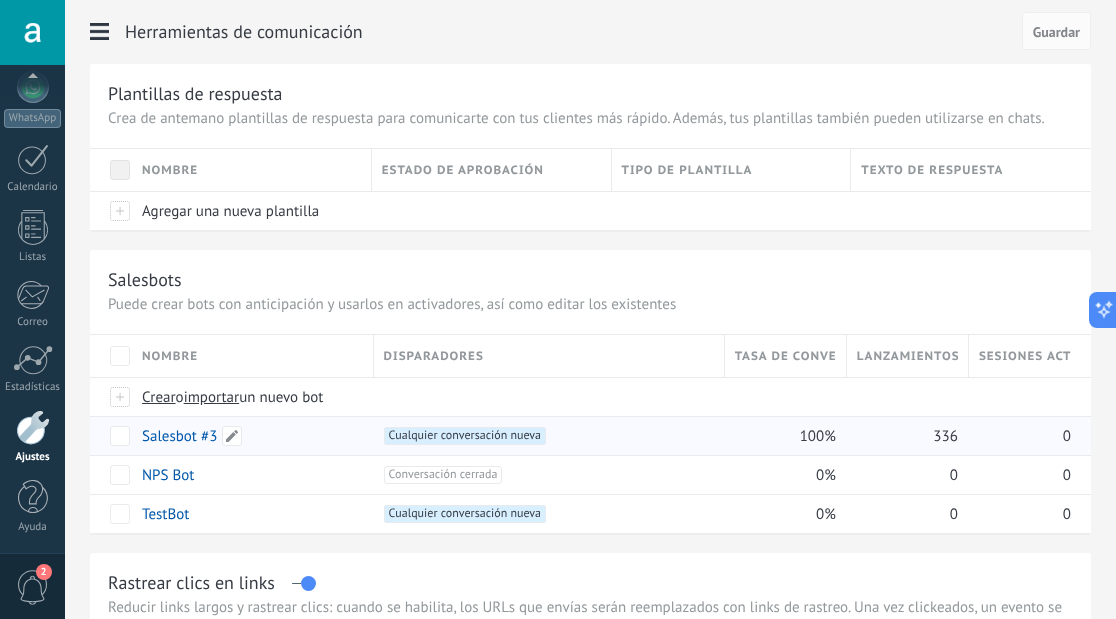 click on "Salesbot #3" at bounding box center [179, 436] 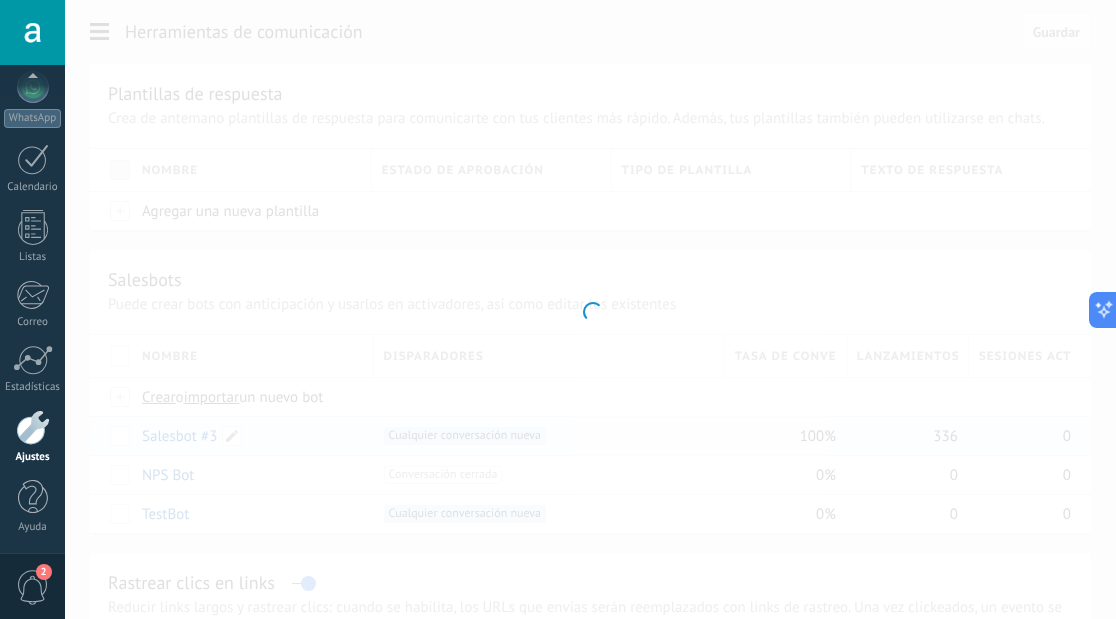 type on "**********" 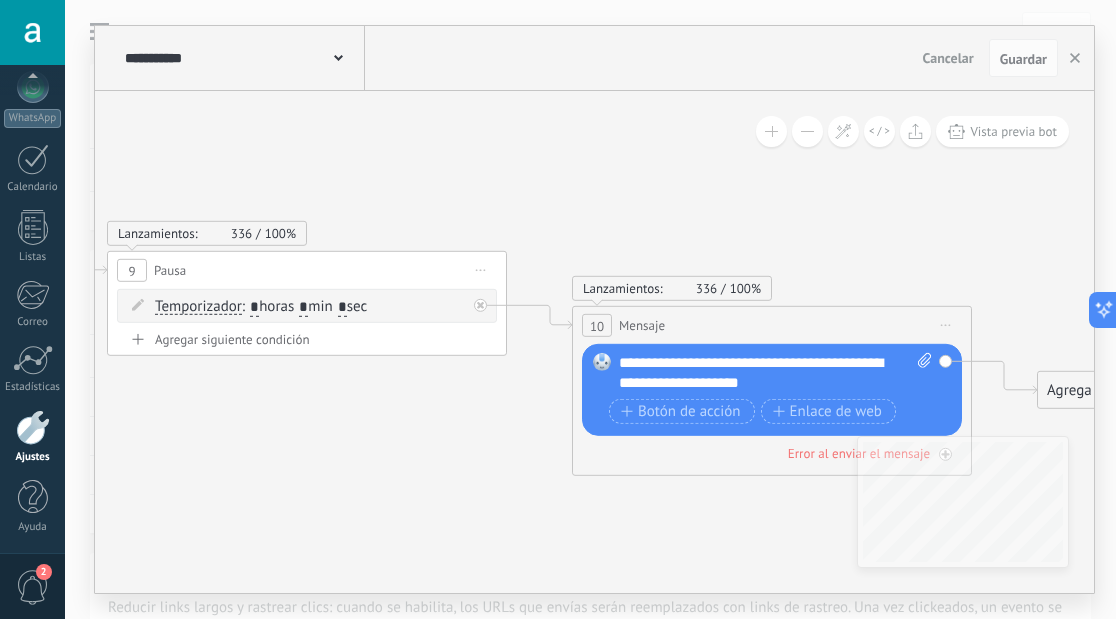 click on "*" at bounding box center [342, 307] 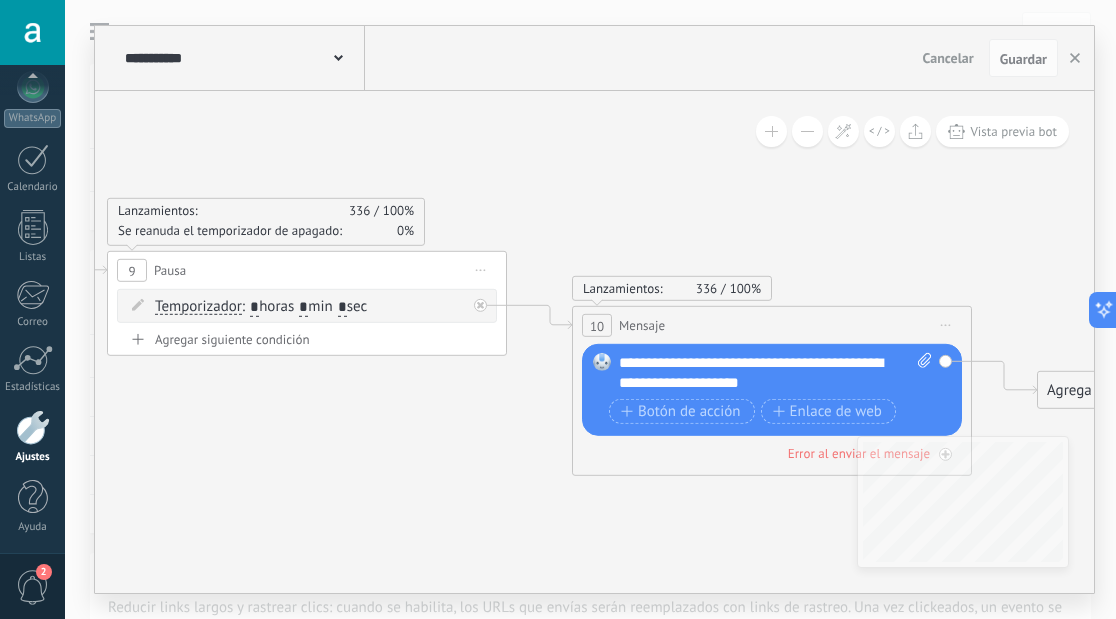 type on "*" 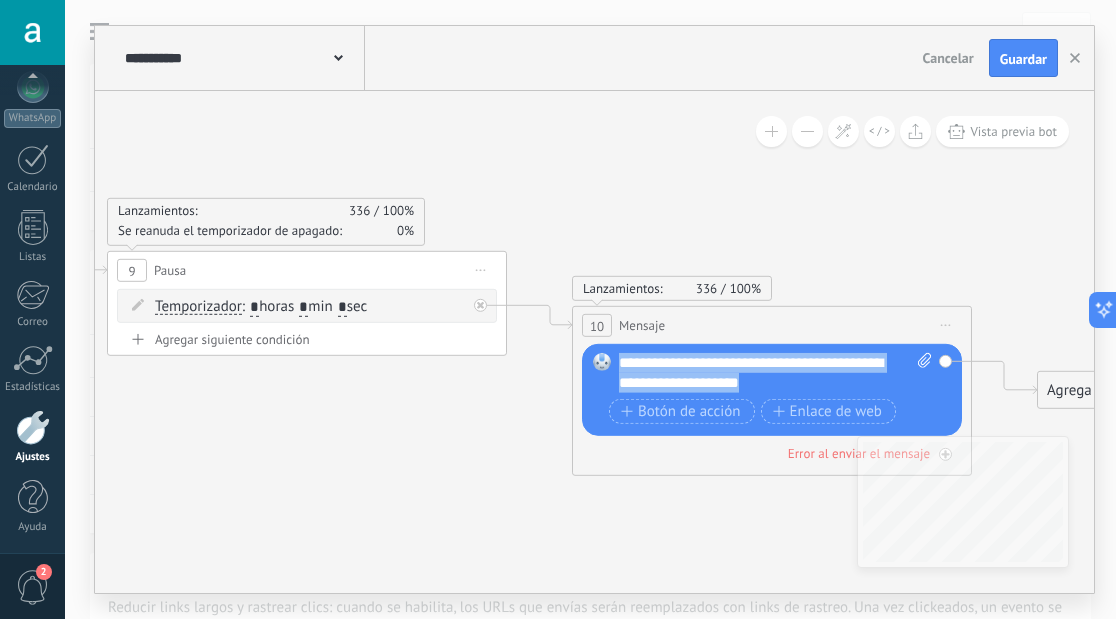 drag, startPoint x: 755, startPoint y: 380, endPoint x: 621, endPoint y: 362, distance: 135.20355 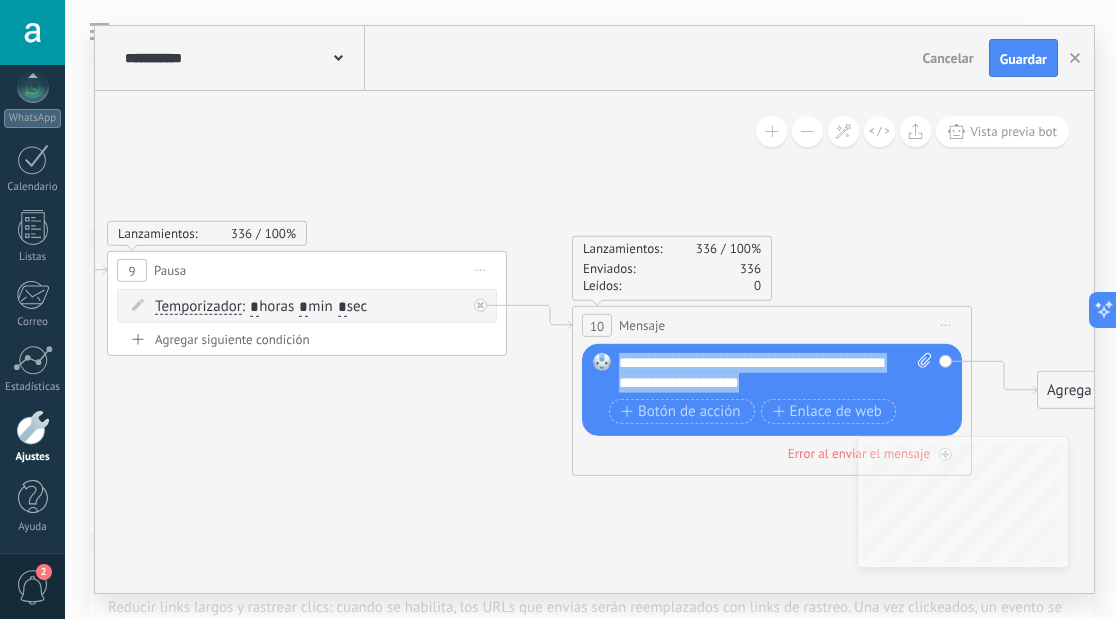 copy on "**********" 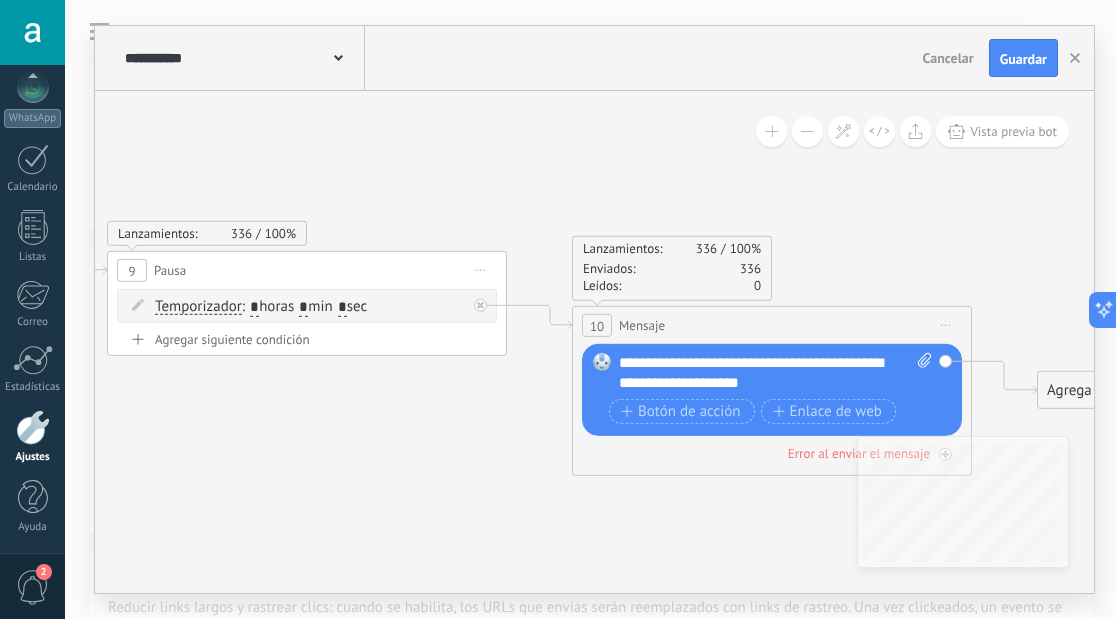 click on "Agrega el siguiente paso" at bounding box center [1125, 390] 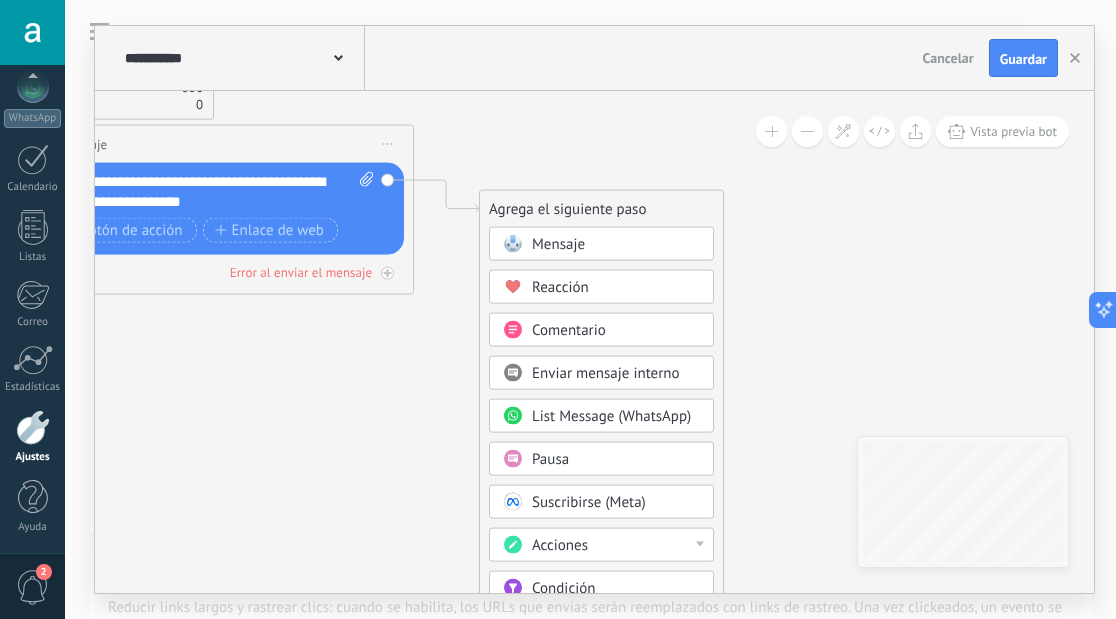 click on "Pausa" at bounding box center (550, 459) 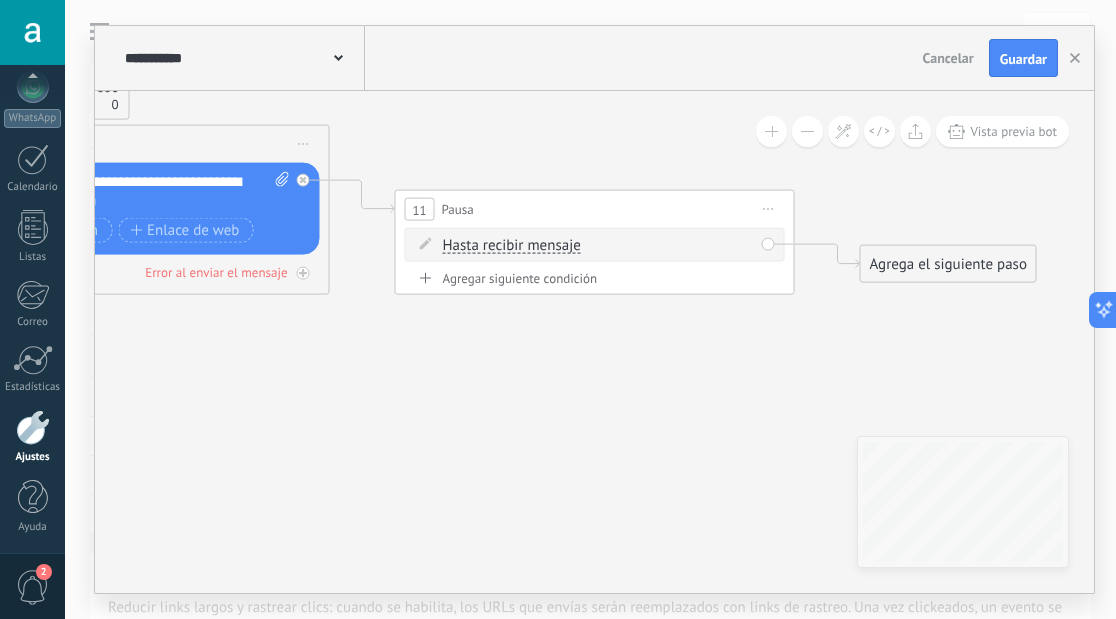 click on "Hasta recibir mensaje" at bounding box center (512, 246) 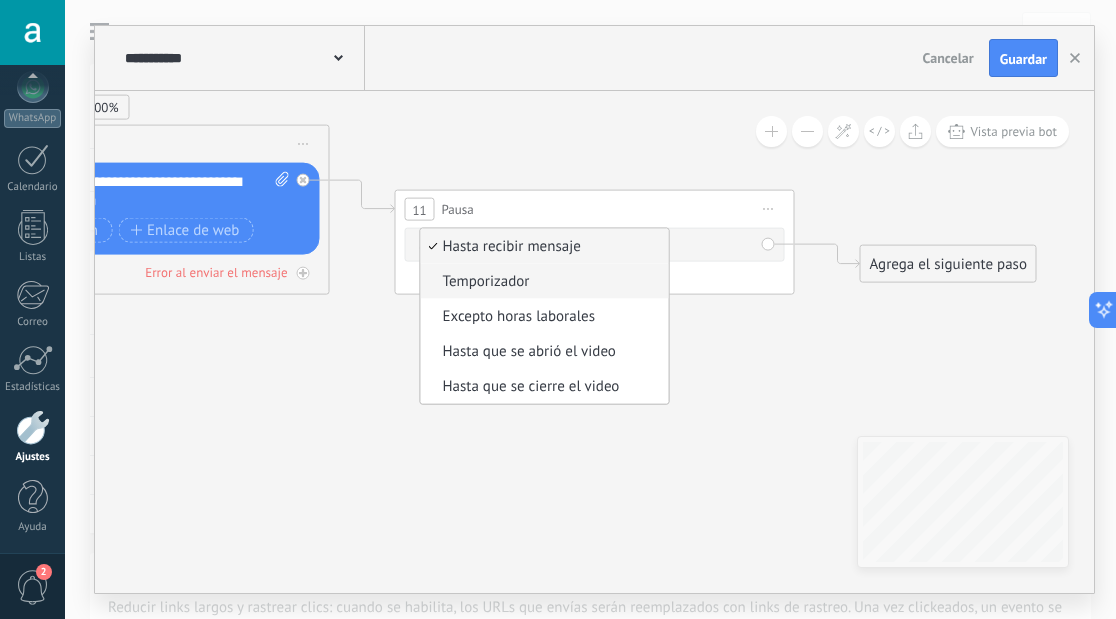 click on "Temporizador" at bounding box center (542, 282) 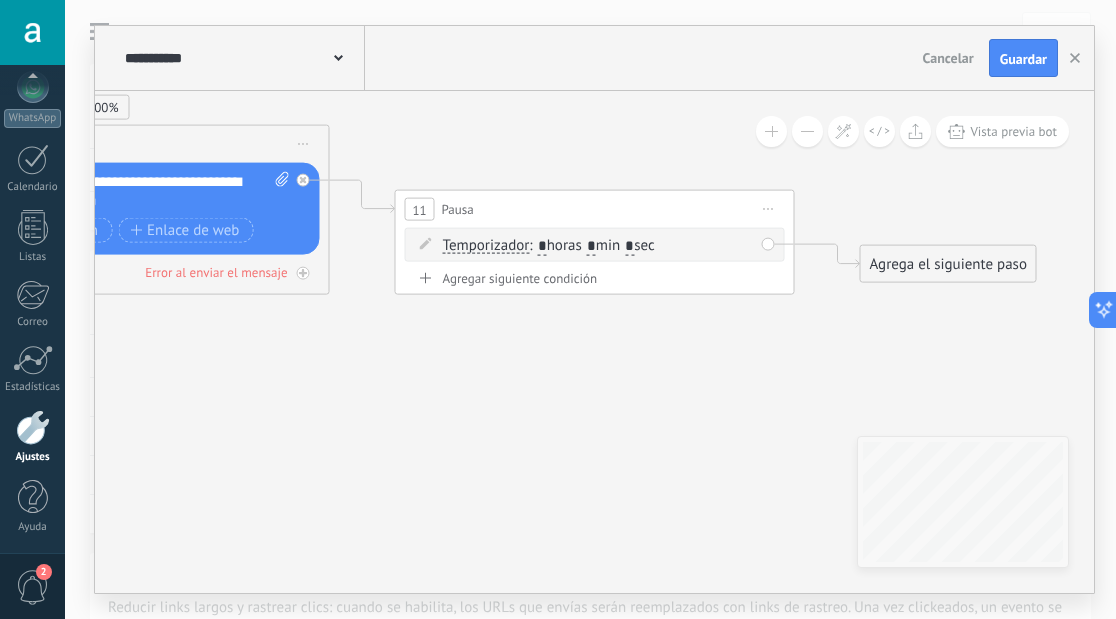 click on "*" at bounding box center [591, 246] 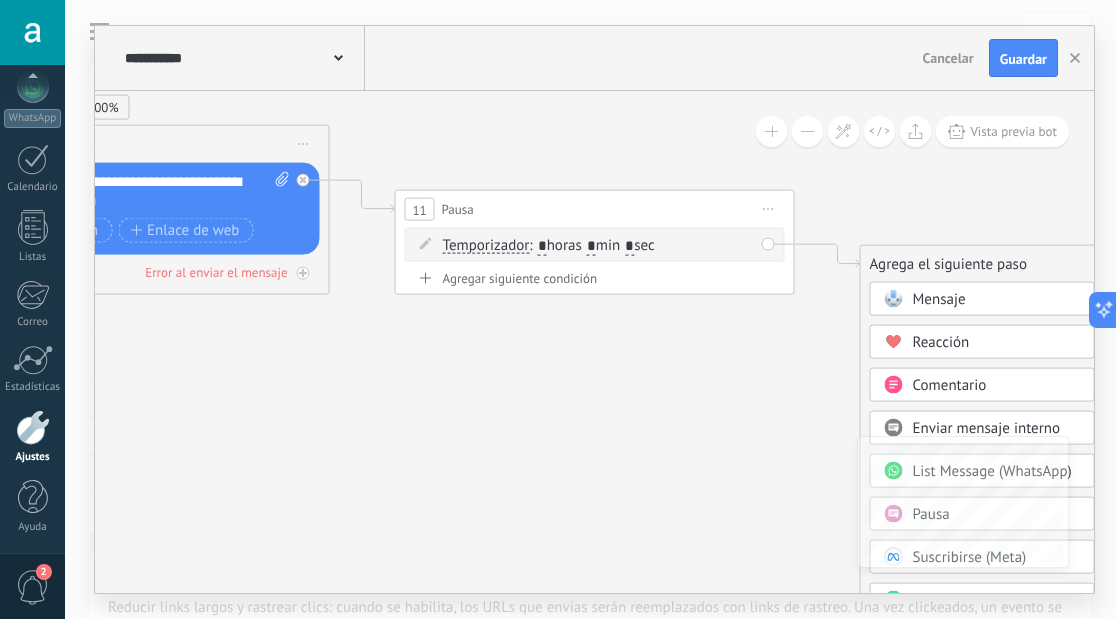 click on "Mensaje" at bounding box center (939, 299) 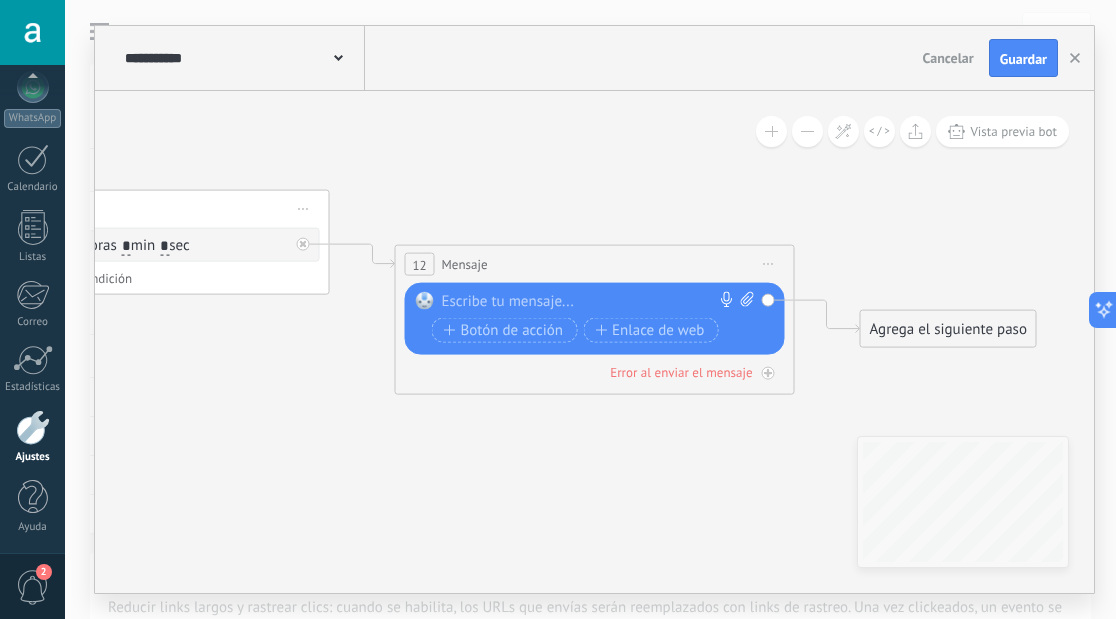 click at bounding box center (590, 302) 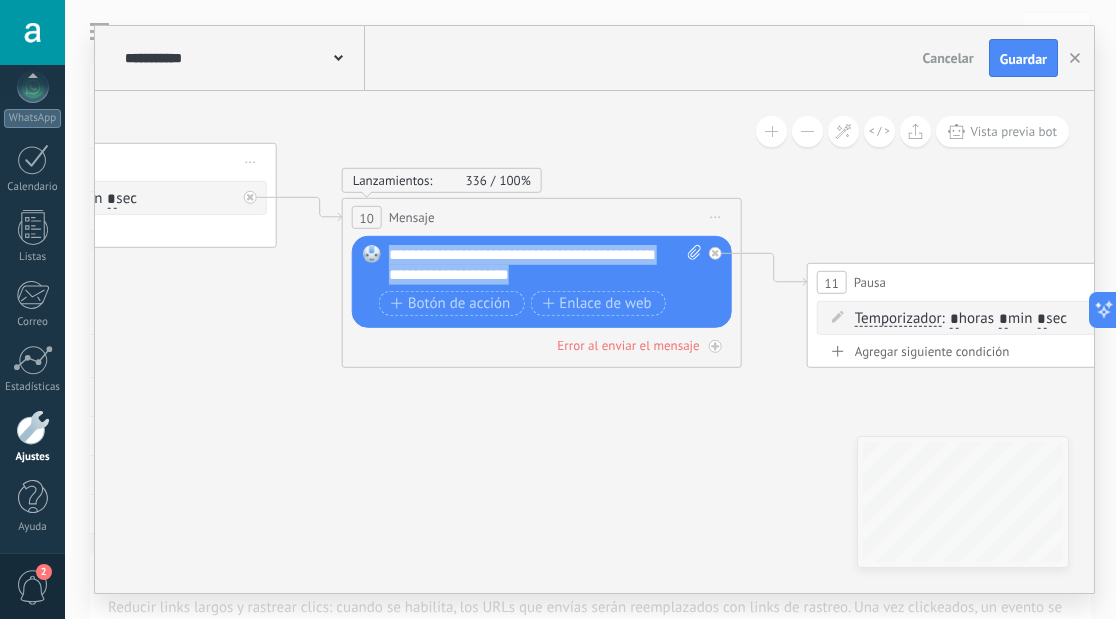 drag, startPoint x: 536, startPoint y: 278, endPoint x: 381, endPoint y: 250, distance: 157.50873 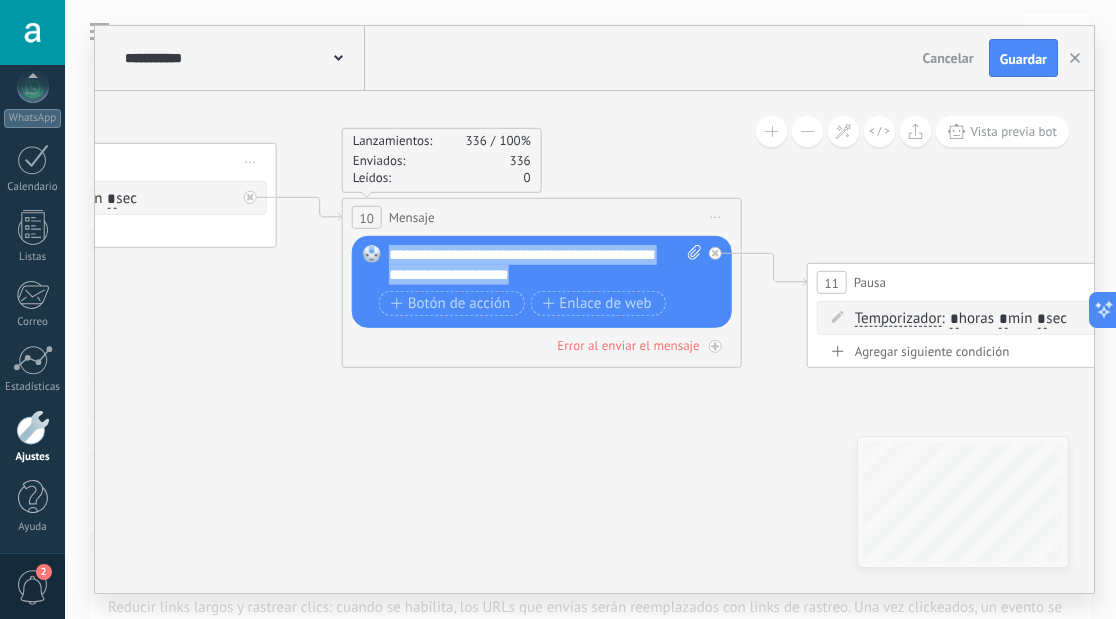 type 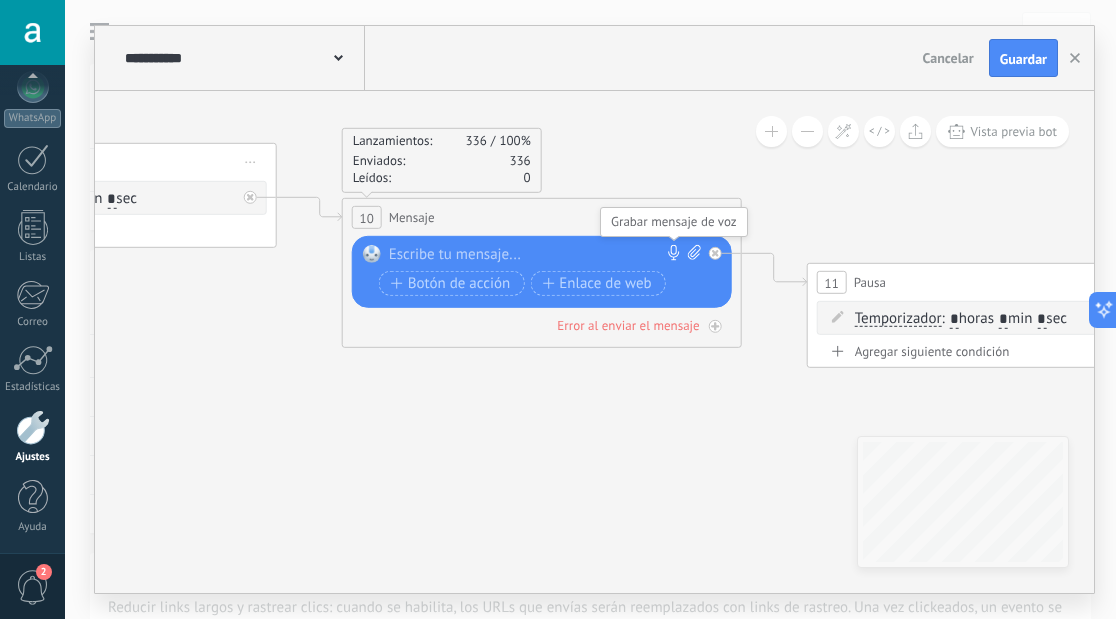 click 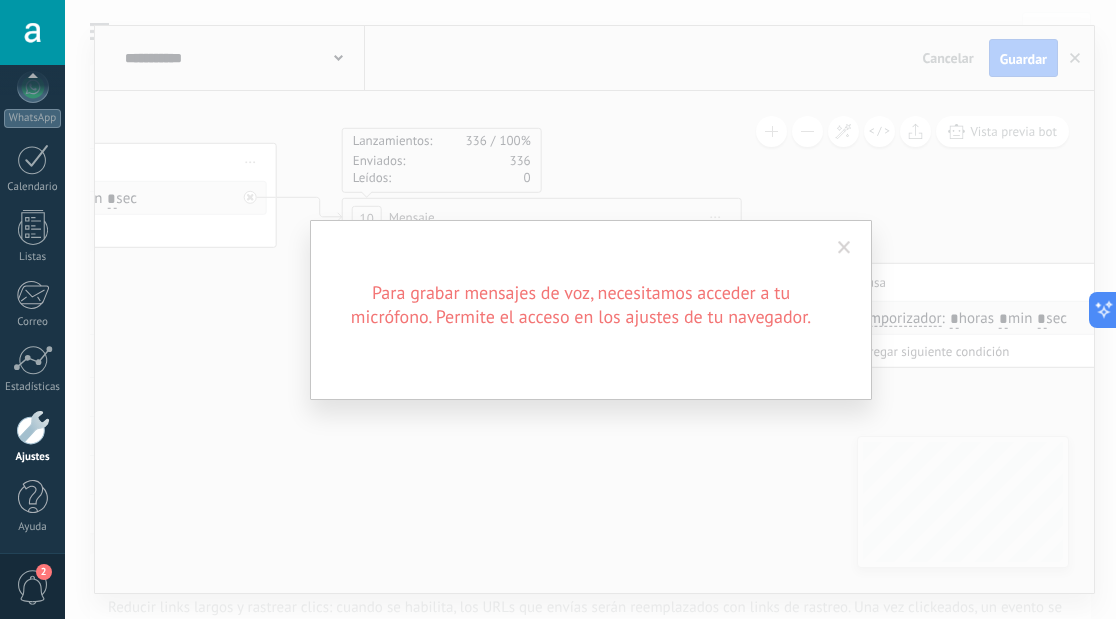 click at bounding box center [844, 248] 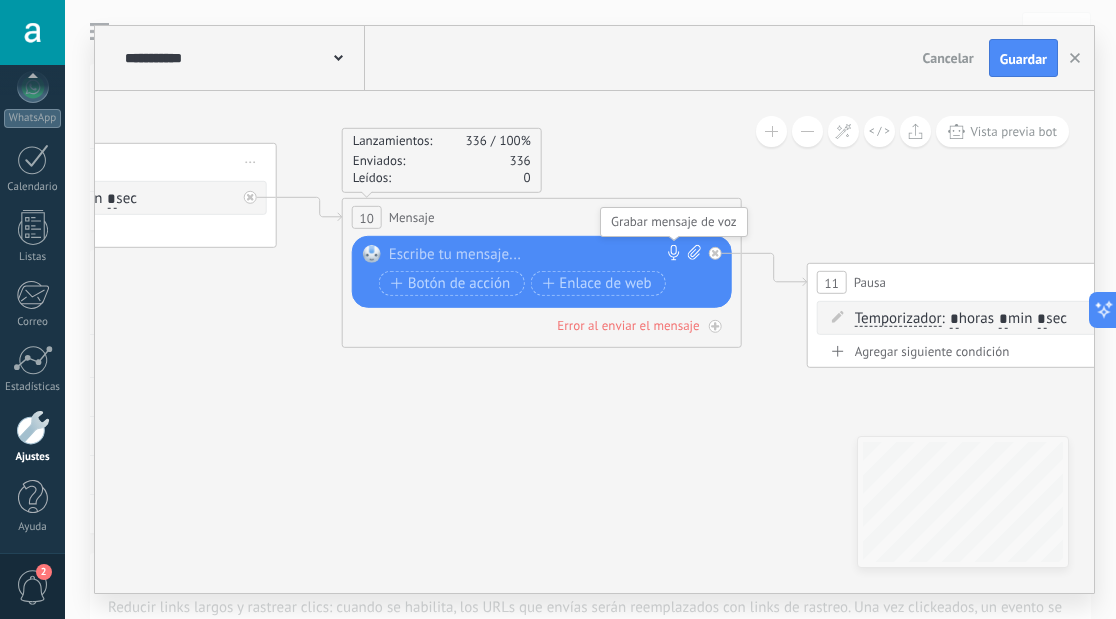 click 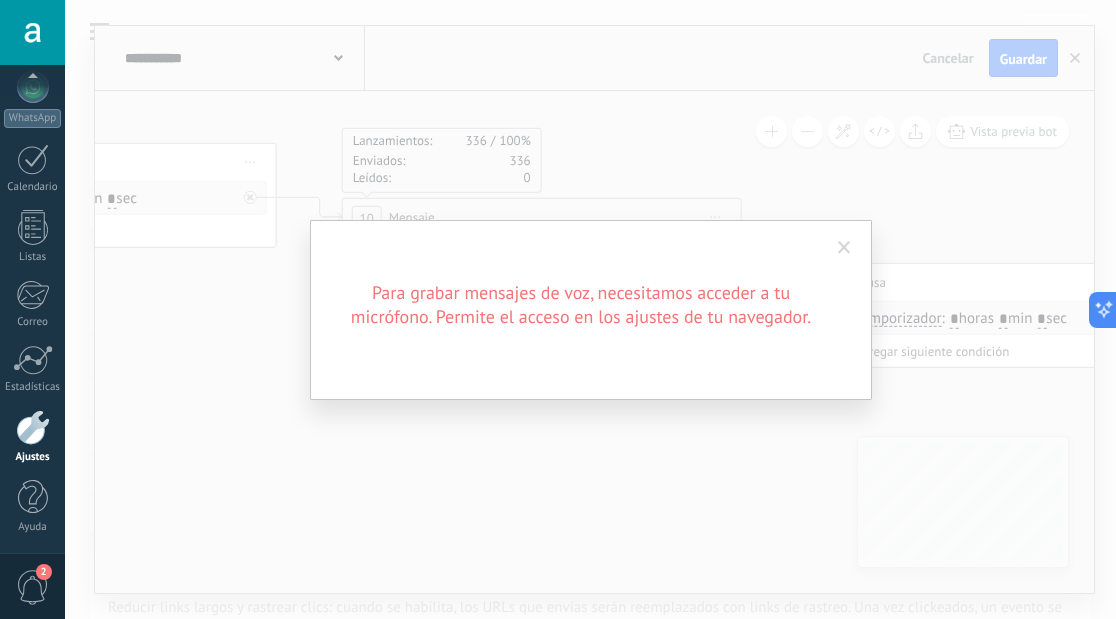 click at bounding box center (844, 248) 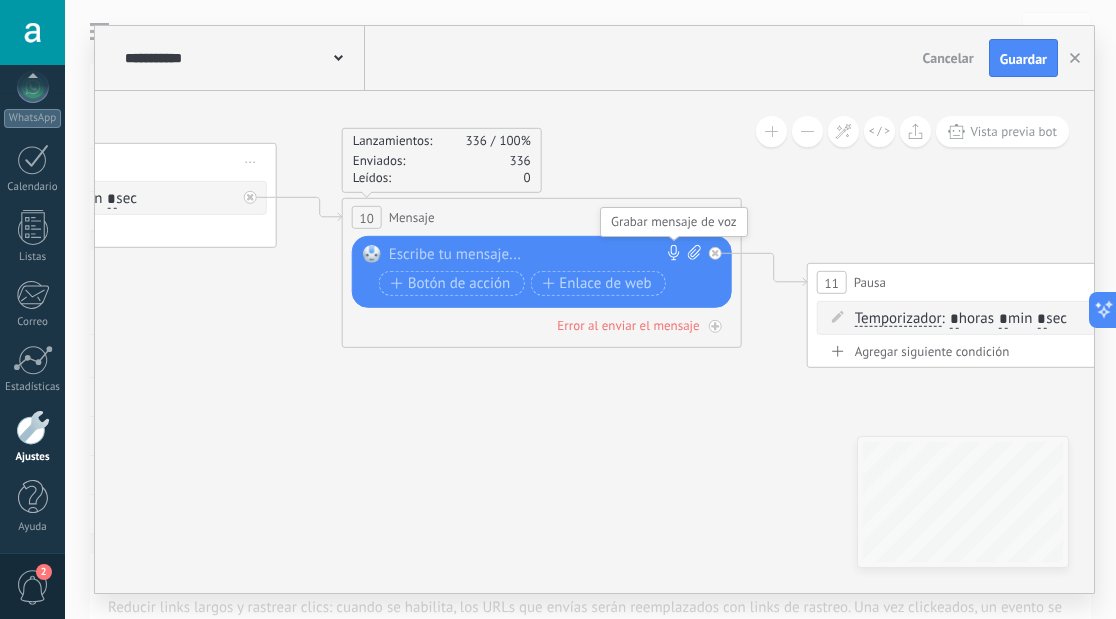 click 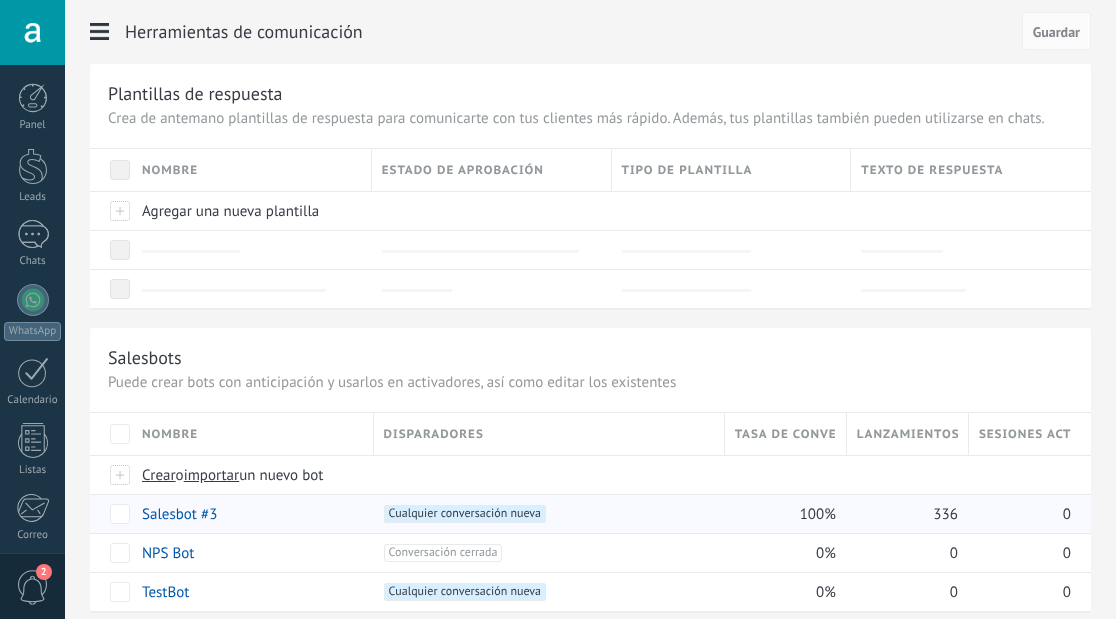 scroll, scrollTop: 0, scrollLeft: 0, axis: both 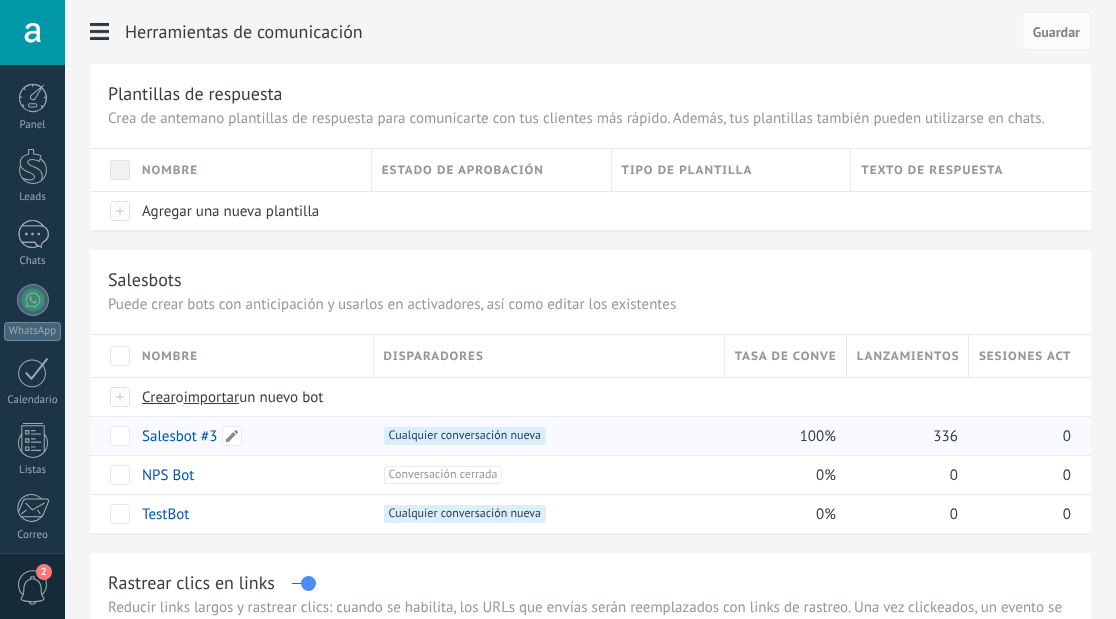 click on "Salesbot #3" at bounding box center (179, 436) 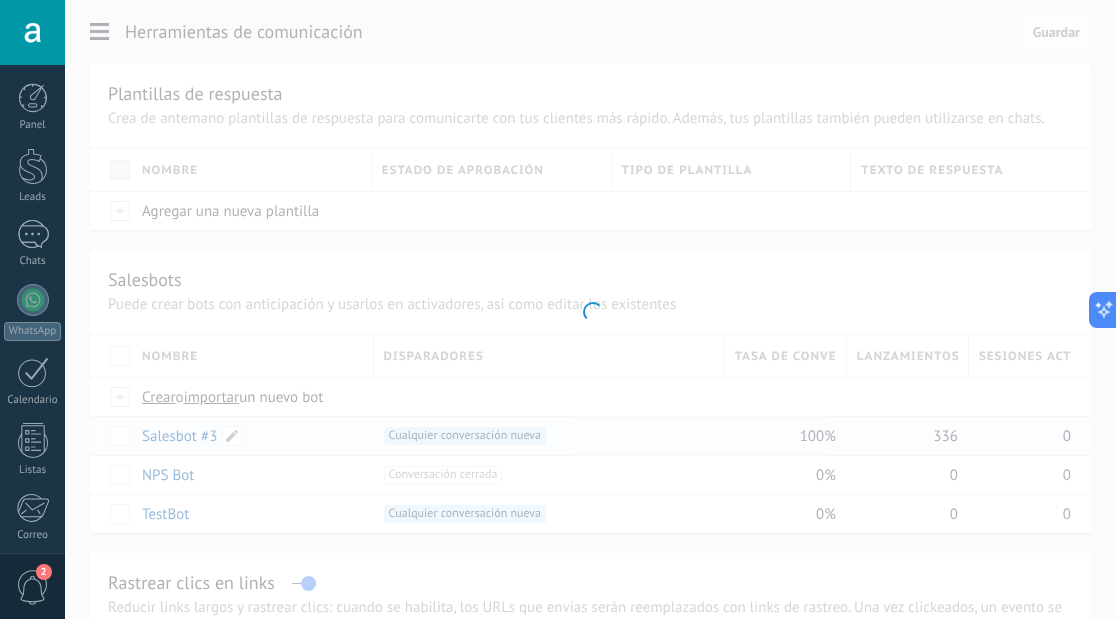 scroll, scrollTop: 0, scrollLeft: 0, axis: both 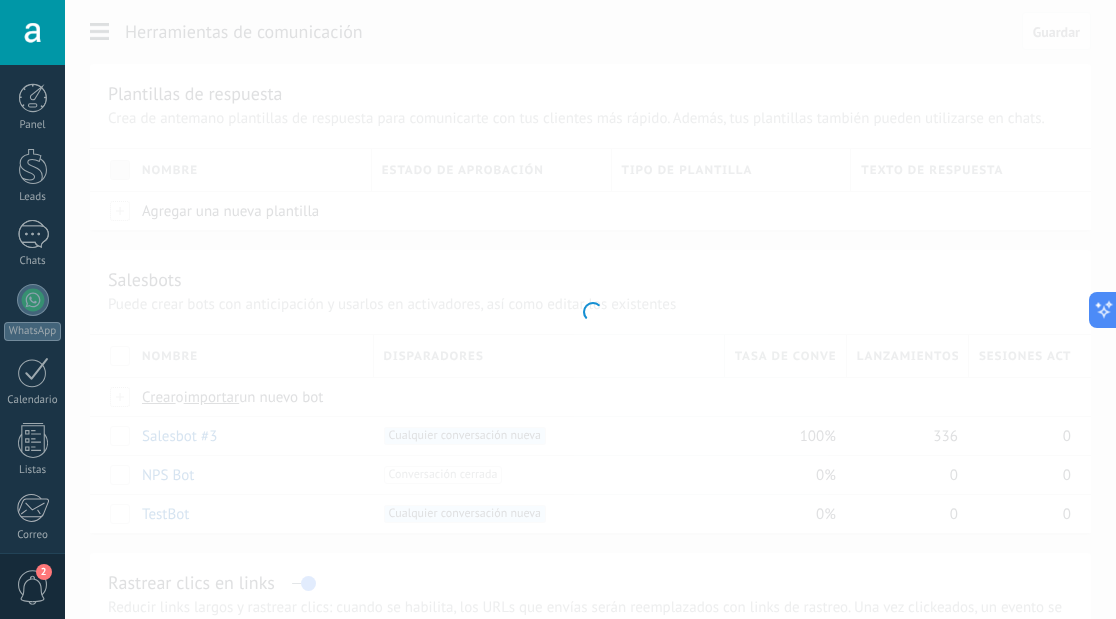type on "**********" 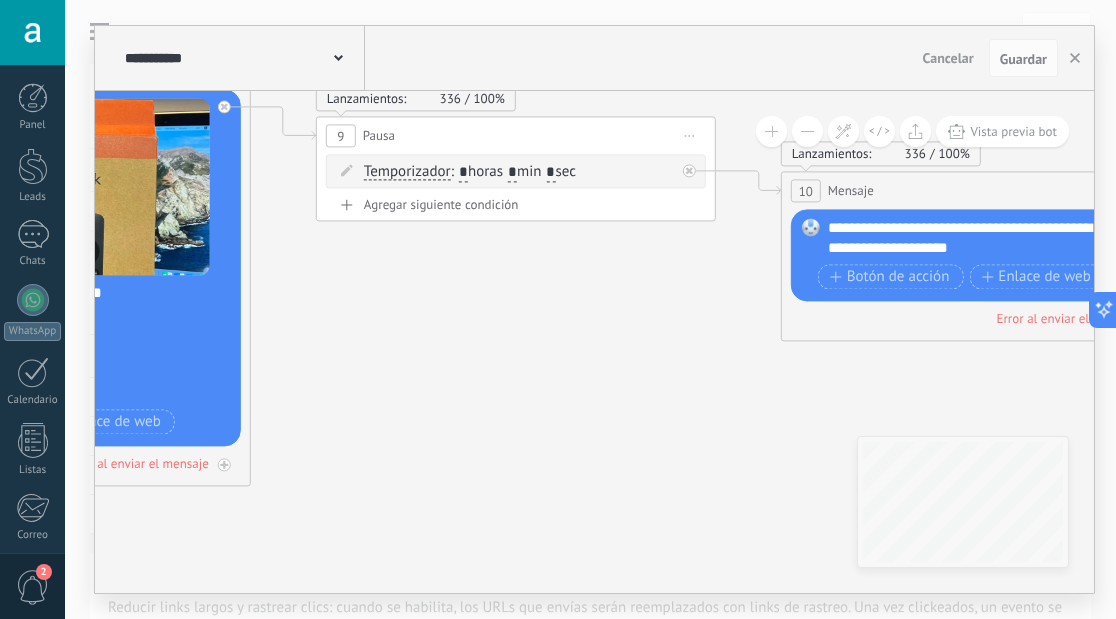 click on "*" at bounding box center (550, 173) 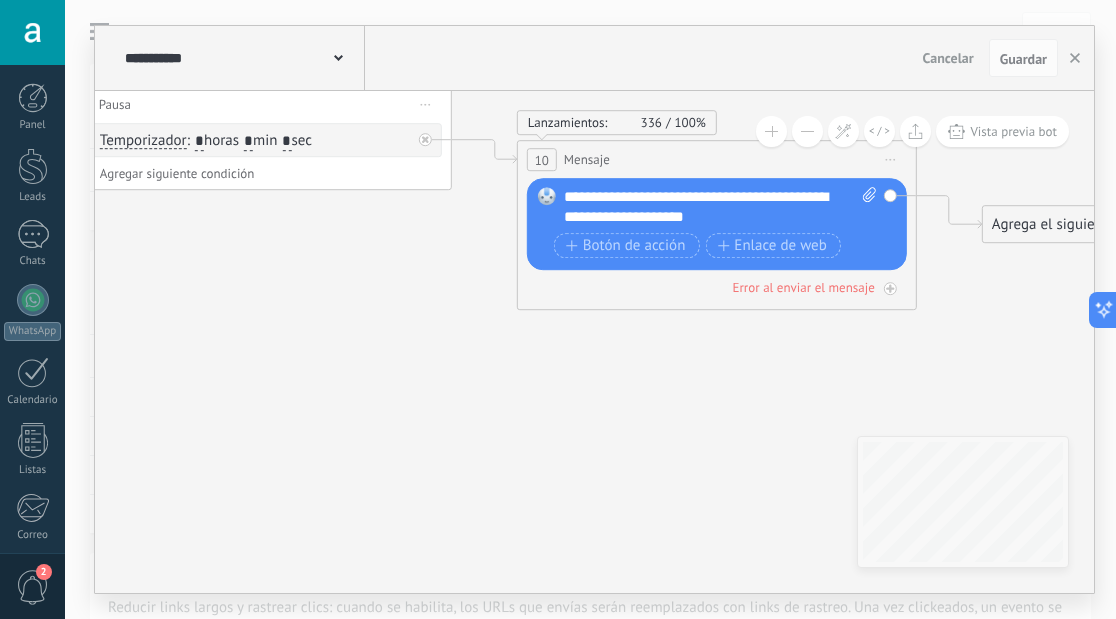 type on "*" 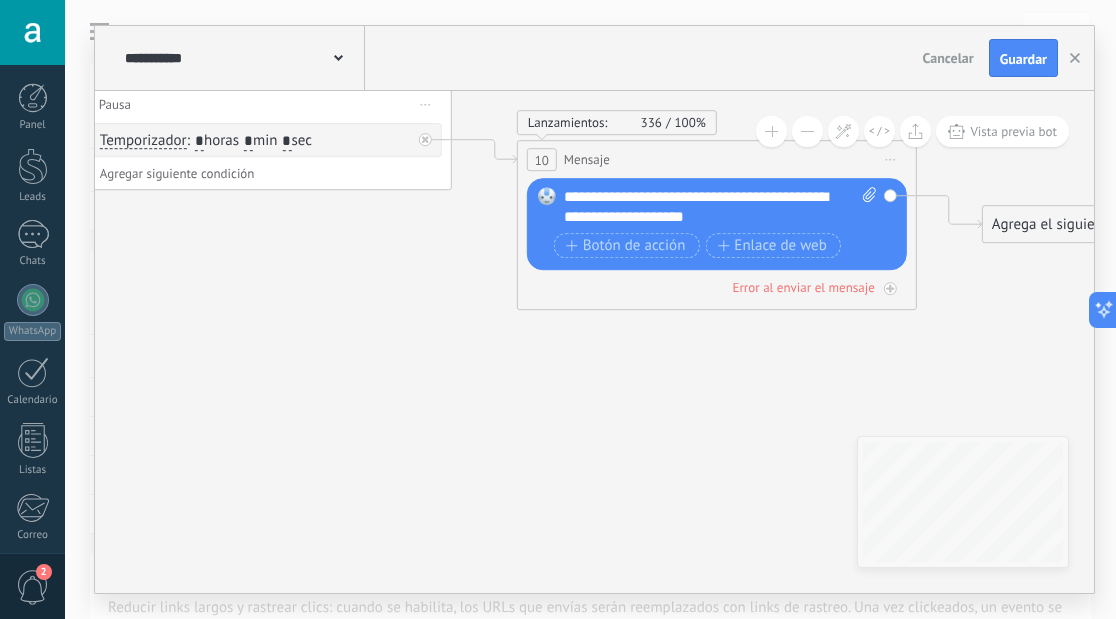 click on "**********" at bounding box center (720, 207) 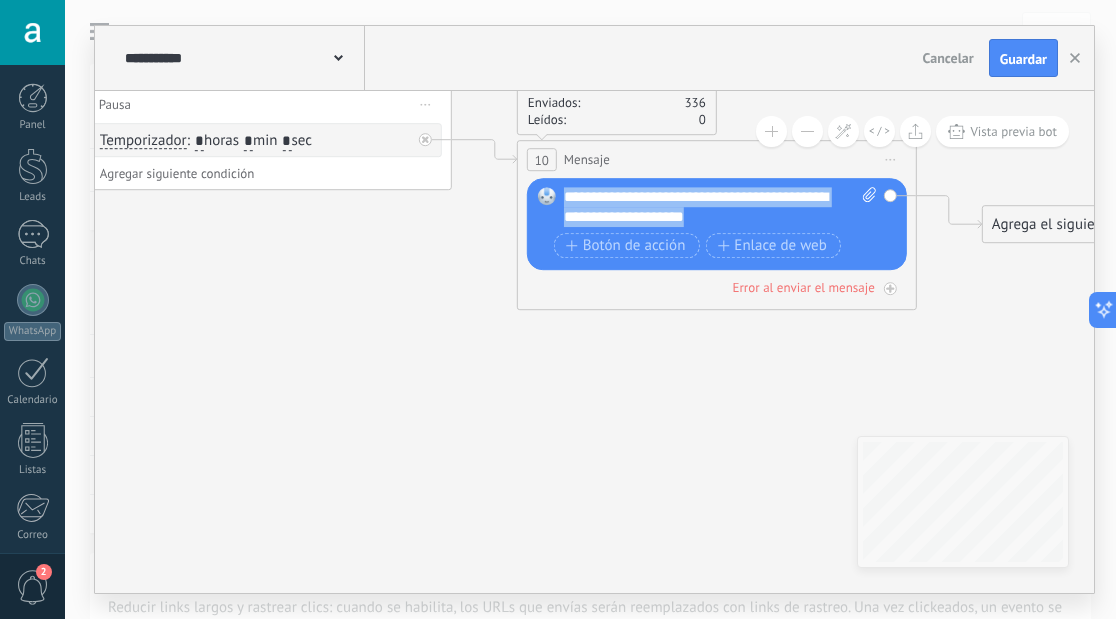 drag, startPoint x: 702, startPoint y: 224, endPoint x: 556, endPoint y: 197, distance: 148.47559 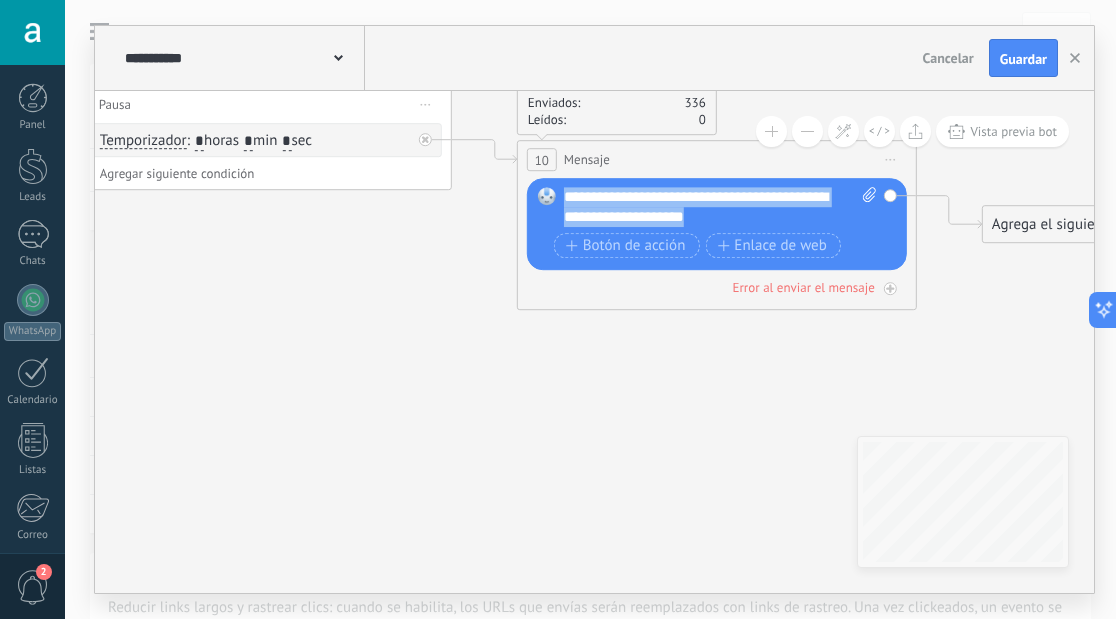 click on "Reemplazar
Quitar
Convertir a mensaje de voz
Arrastre la imagen aquí para adjuntarla.
Añadir imagen
Subir
Arrastrar y soltar
Archivo no encontrado
Escribe tu mensaje..." at bounding box center [717, 224] 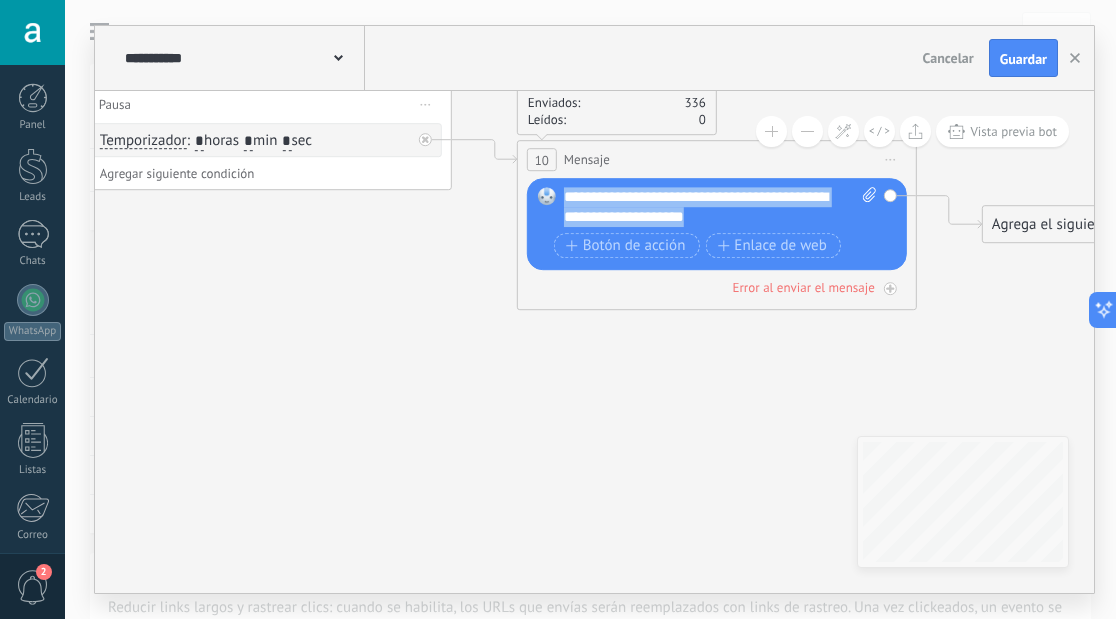 type 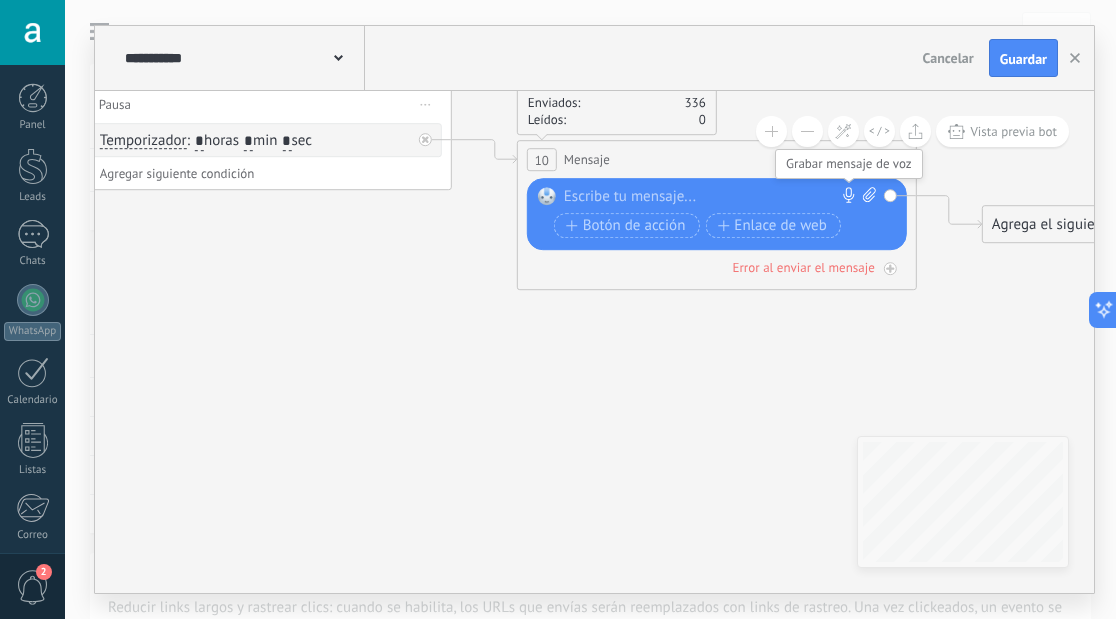 click 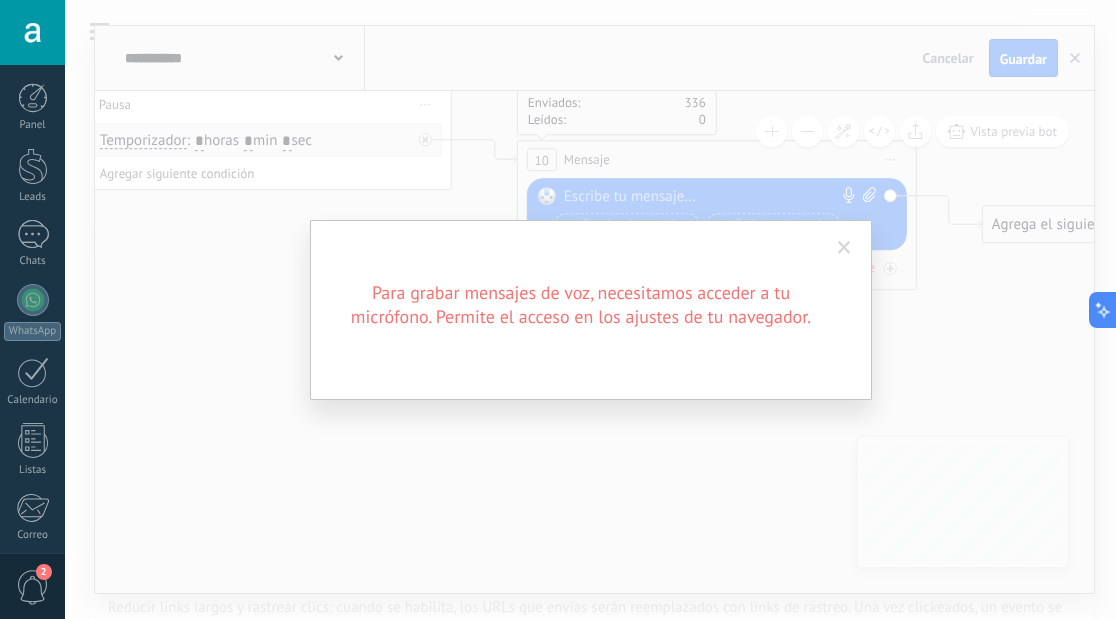 click on "Para grabar mensajes de voz, necesitamos acceder a tu micrófono. Permite el acceso en los ajustes de tu navegador." at bounding box center [590, 309] 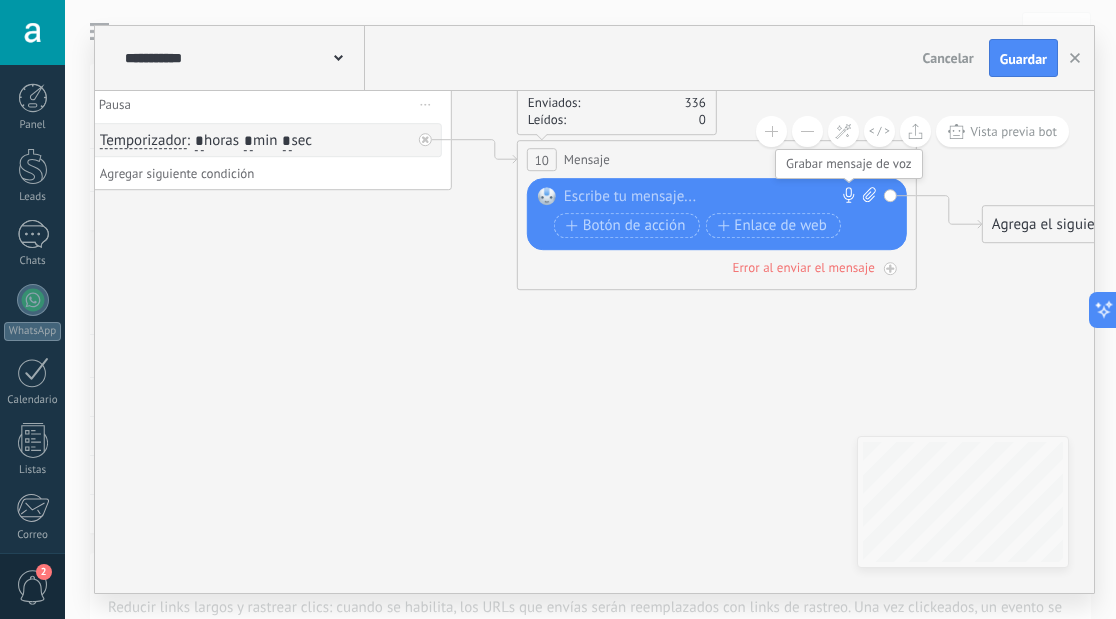 click 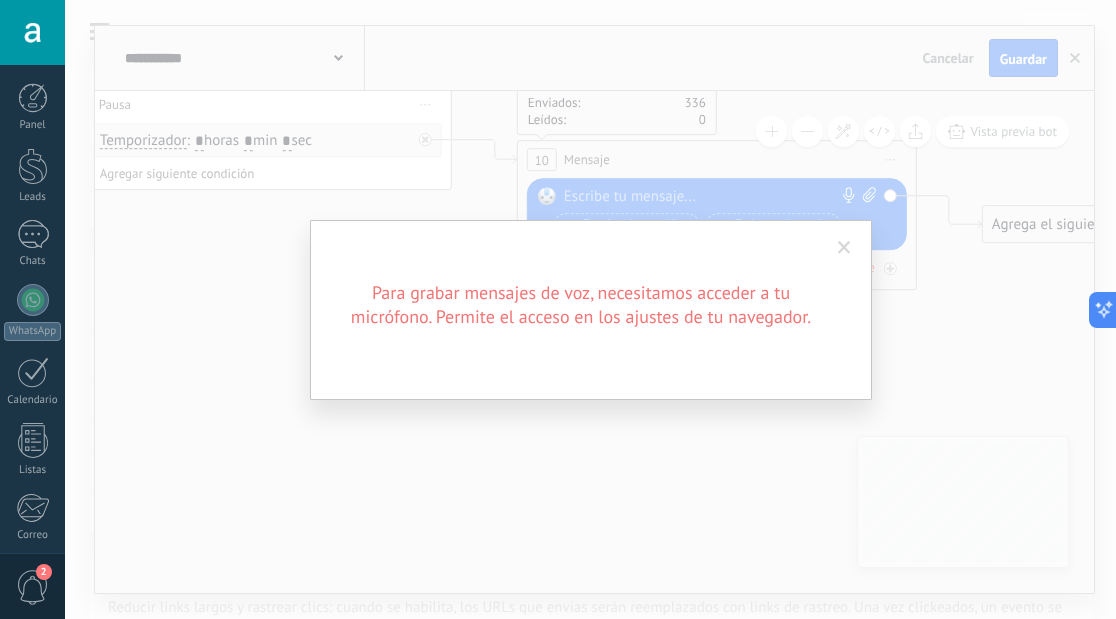 click at bounding box center [844, 248] 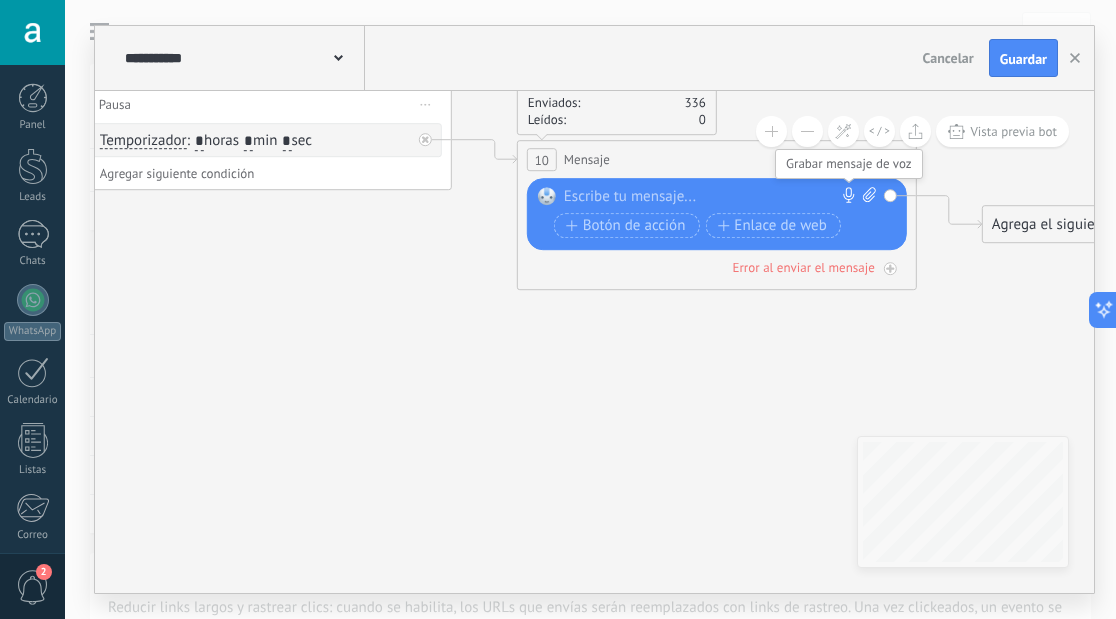 click 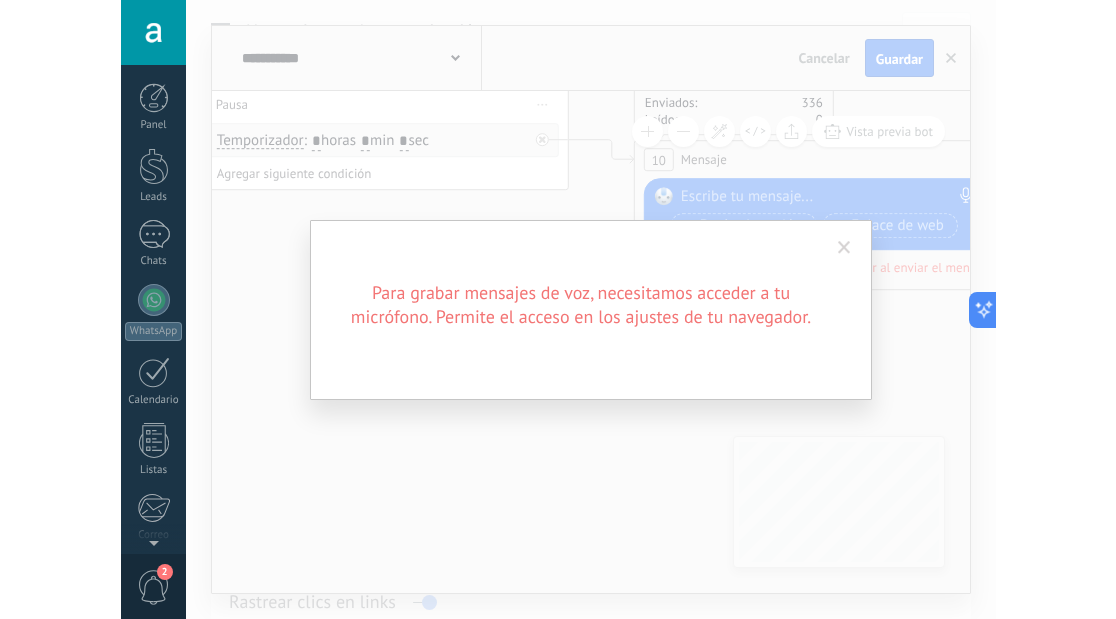 scroll, scrollTop: 213, scrollLeft: 0, axis: vertical 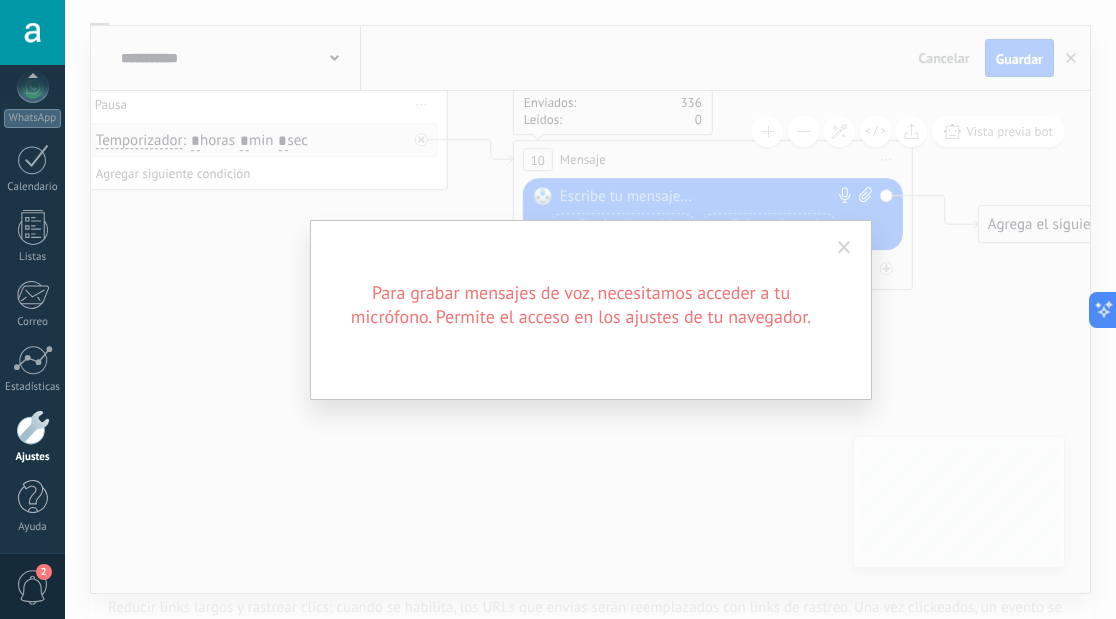 click on "Para grabar mensajes de voz, necesitamos acceder a tu micrófono. Permite el acceso en los ajustes de tu navegador." at bounding box center (590, 309) 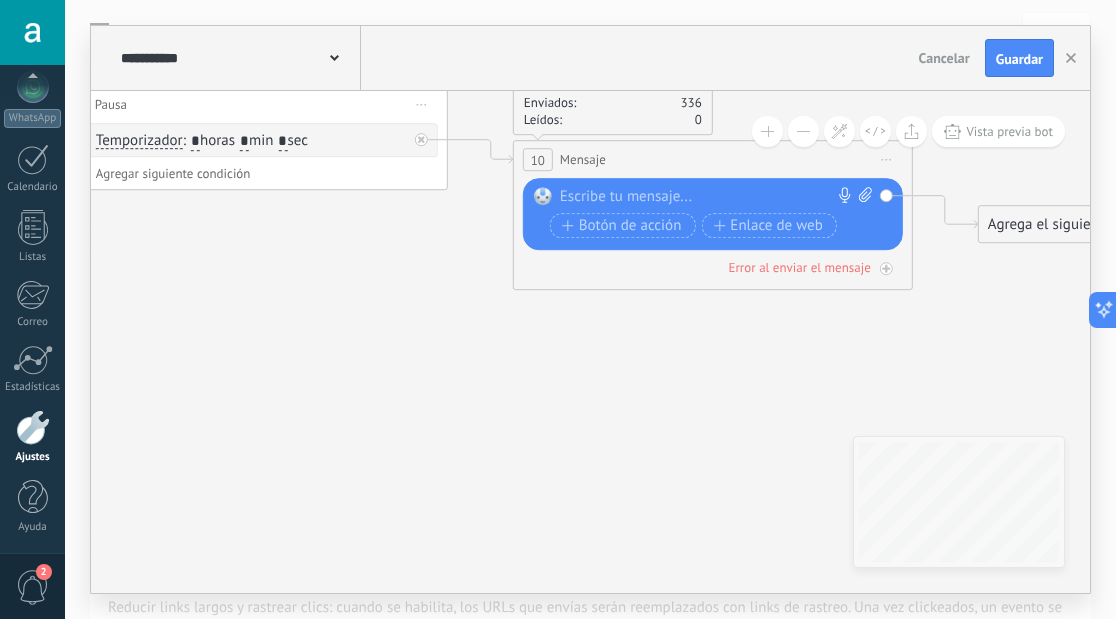 click 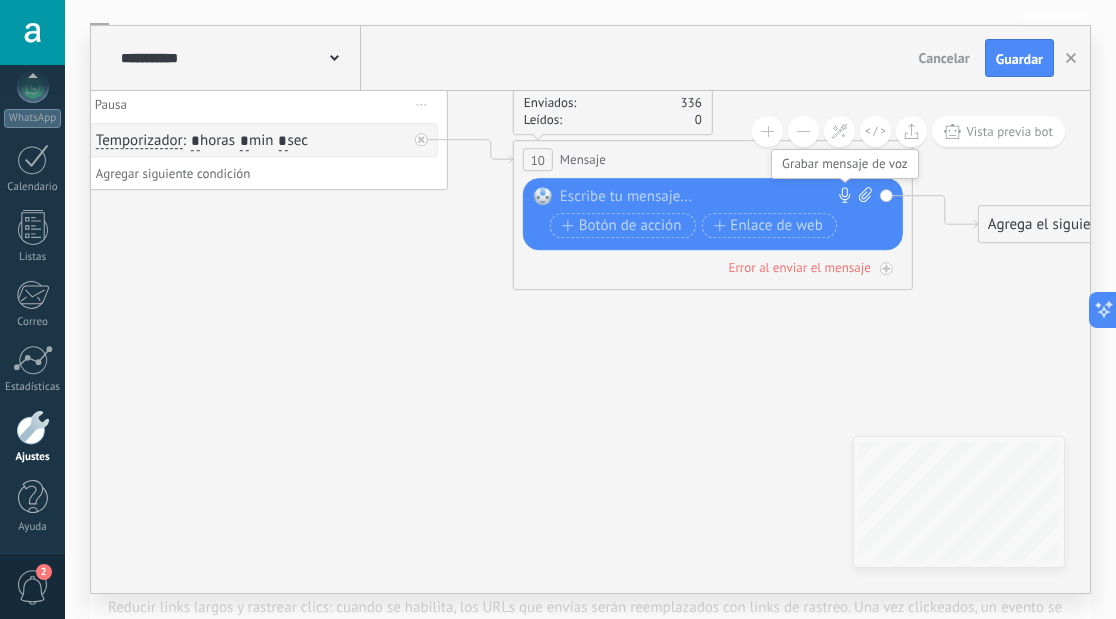 click 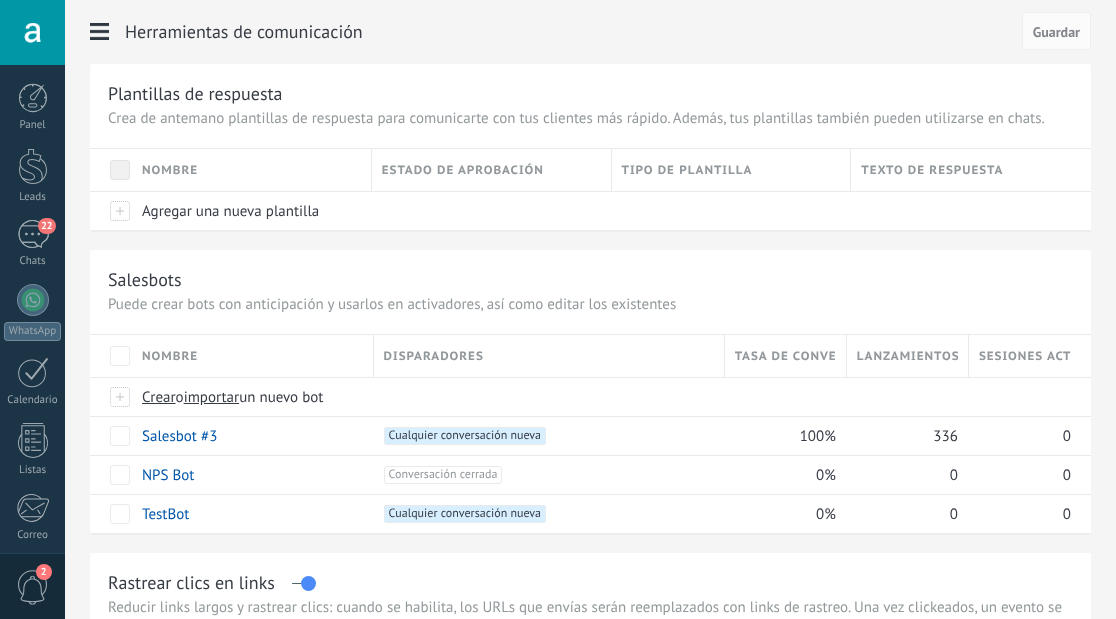 scroll, scrollTop: 0, scrollLeft: 0, axis: both 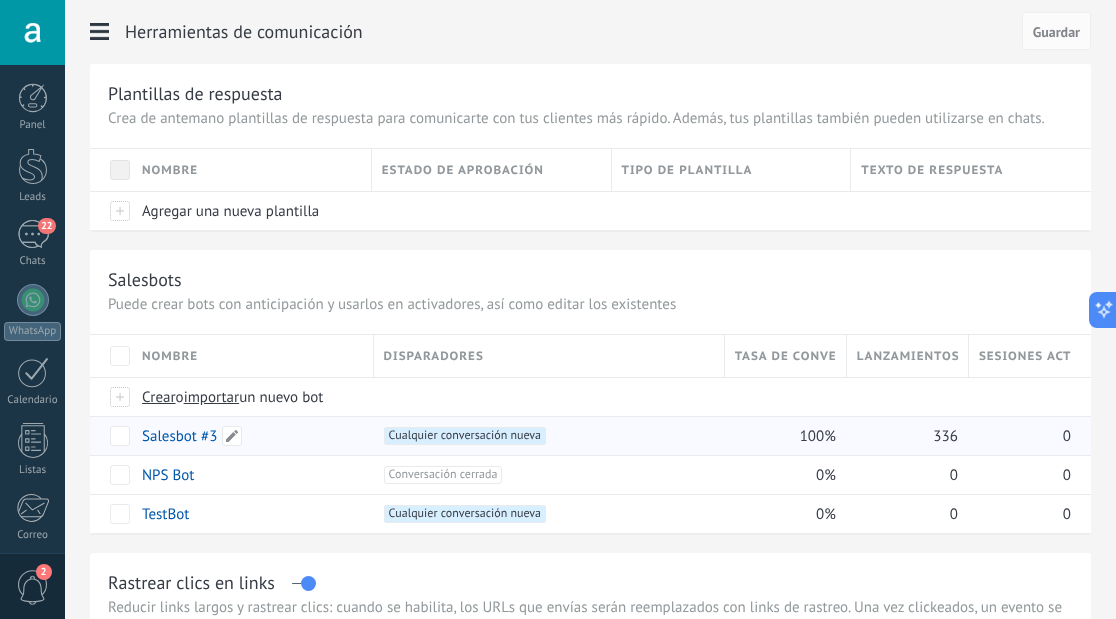 click on "Salesbot #3" at bounding box center (248, 436) 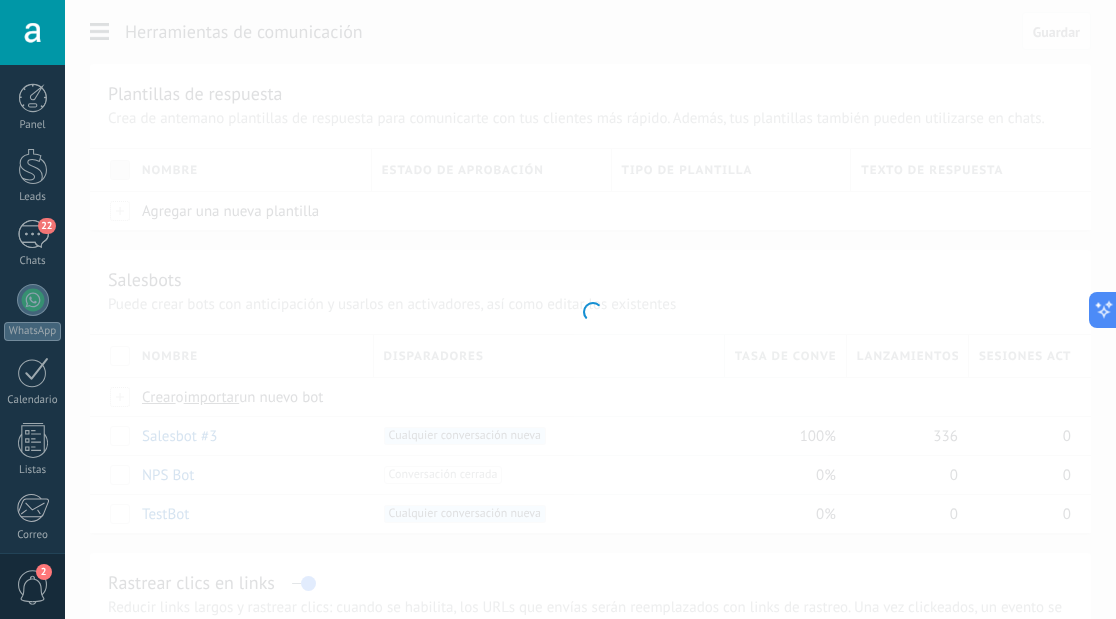 type on "**********" 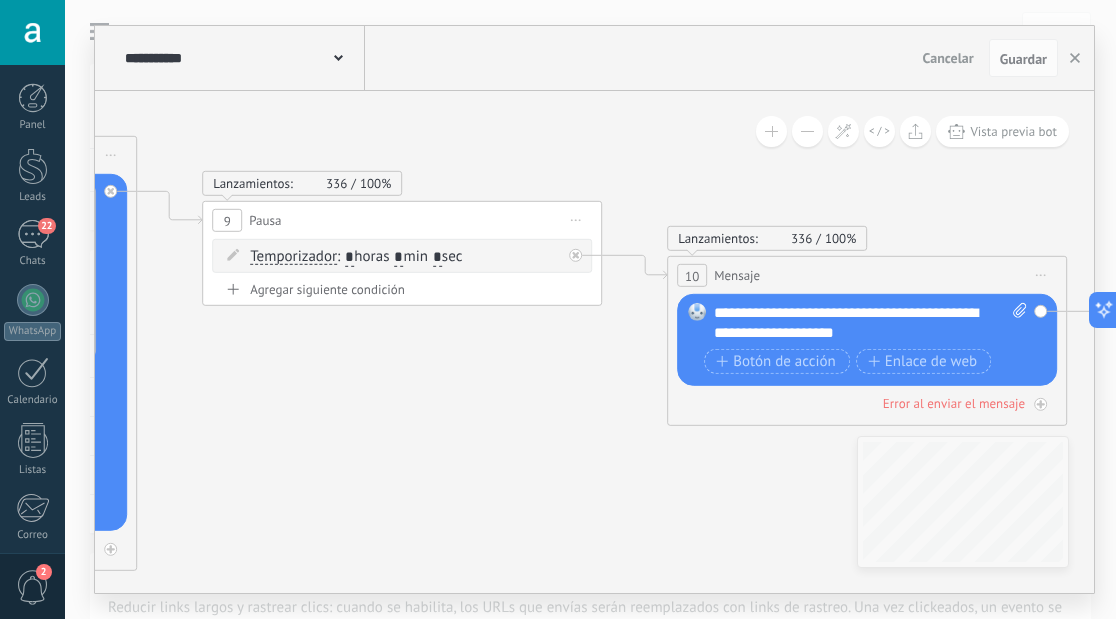 scroll, scrollTop: 0, scrollLeft: 0, axis: both 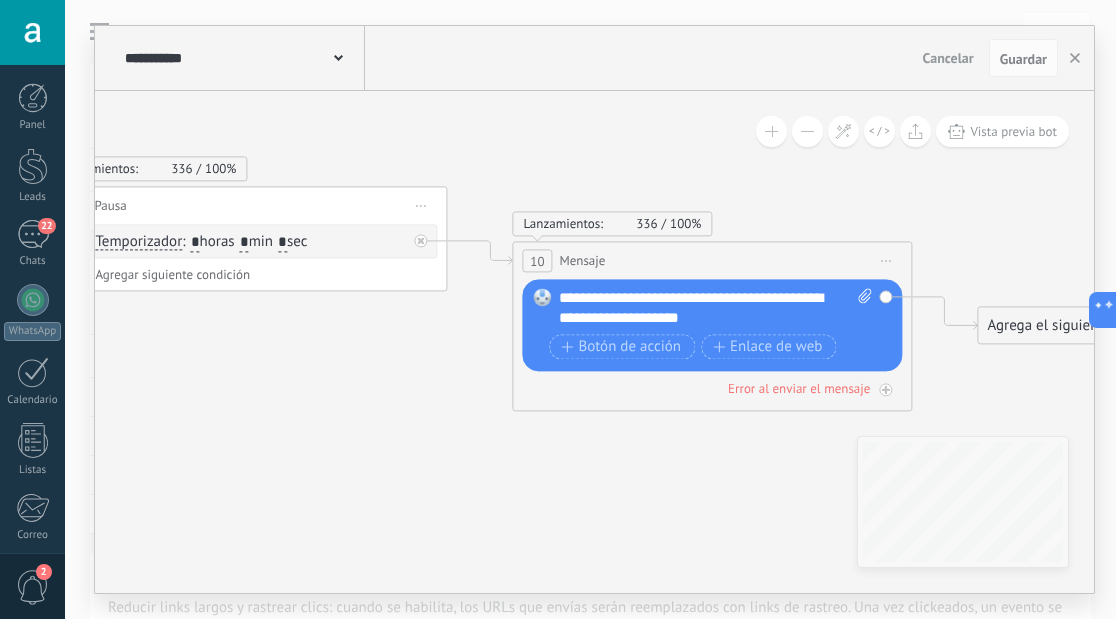 click on "**********" at bounding box center [715, 308] 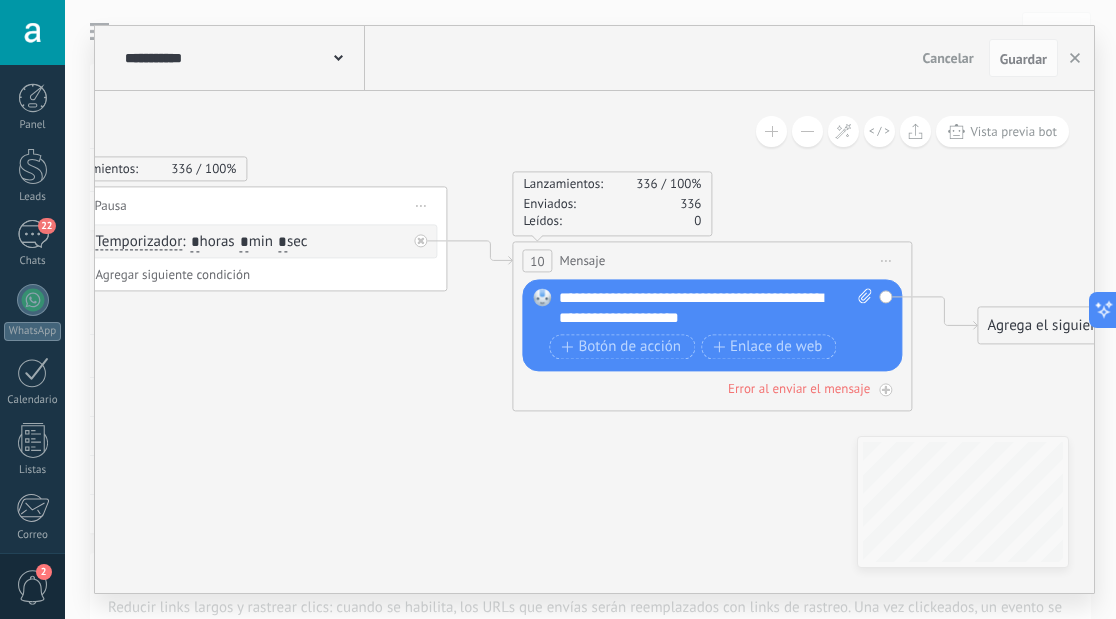 click on "**********" at bounding box center (715, 308) 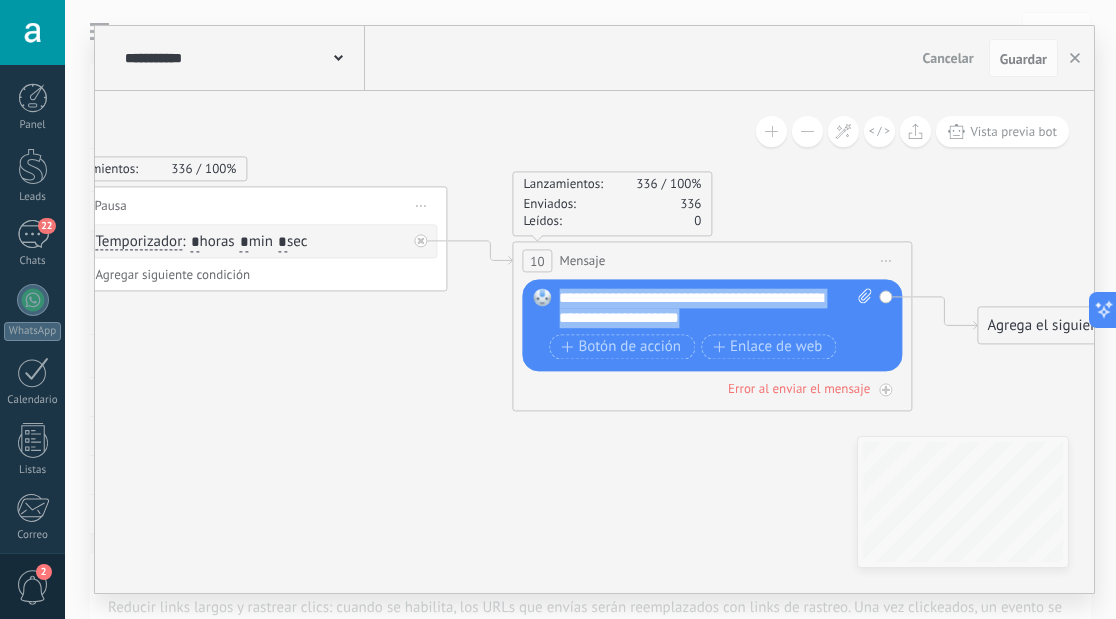 click on "**********" at bounding box center (715, 308) 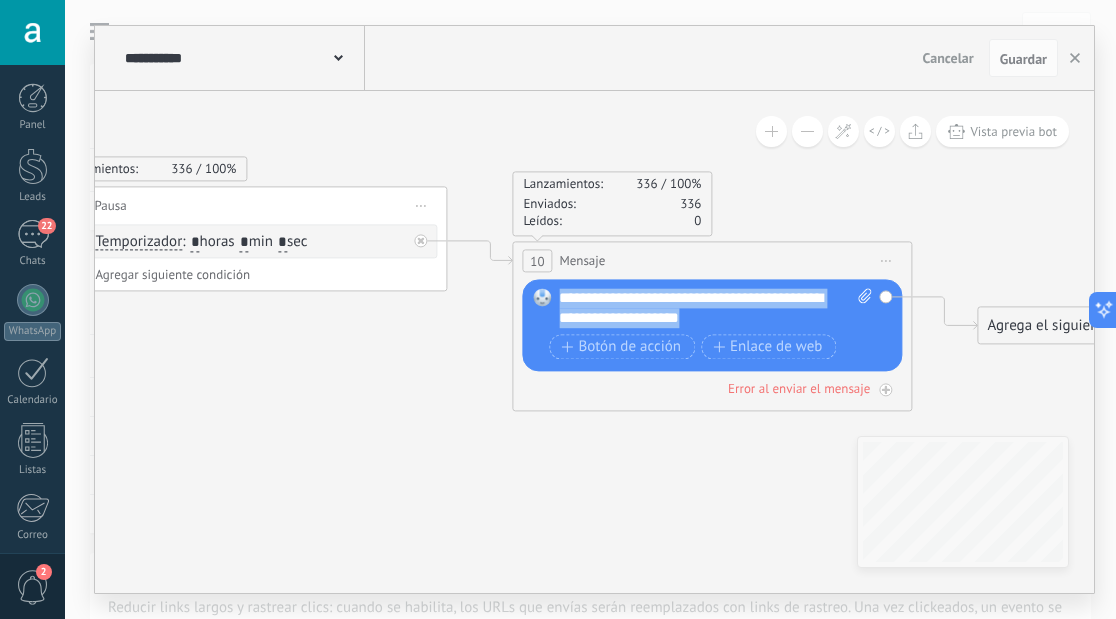 copy on "**********" 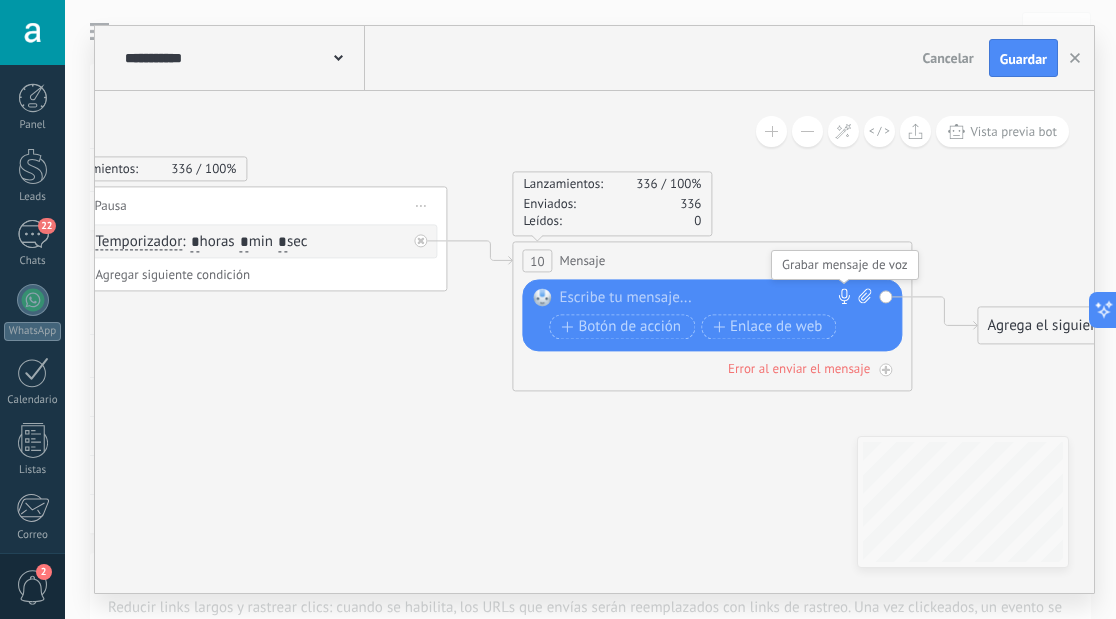 click 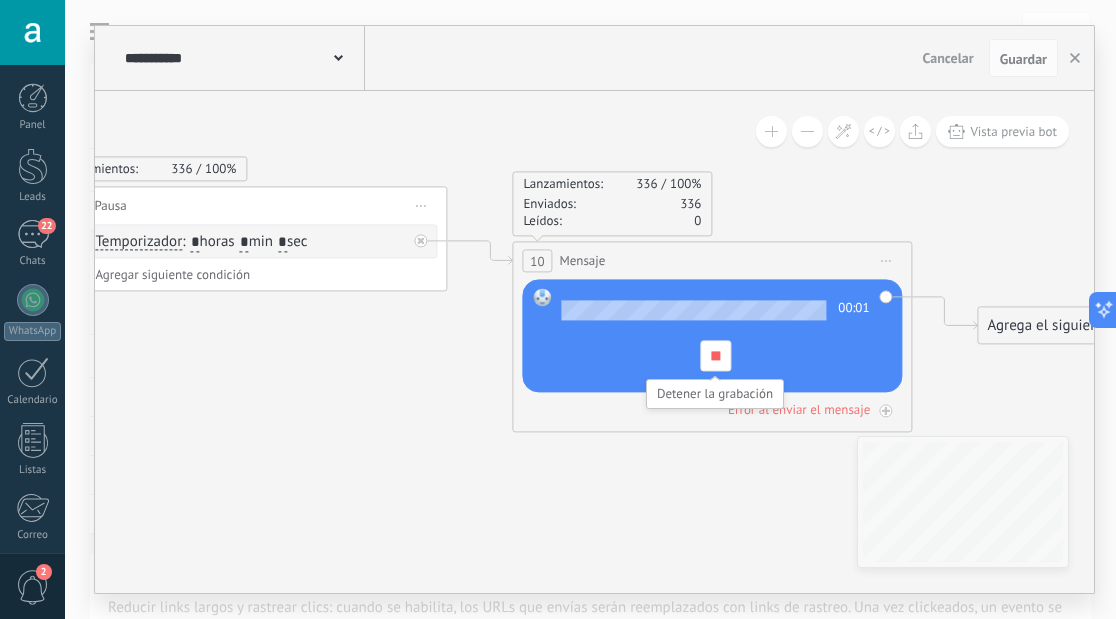 click at bounding box center (715, 355) 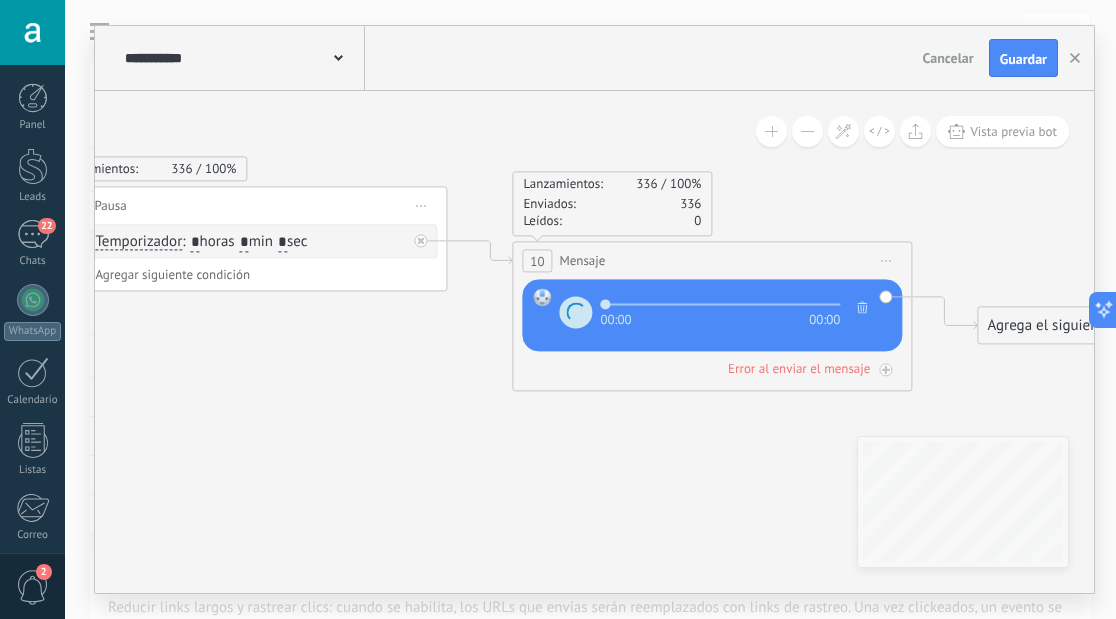 click 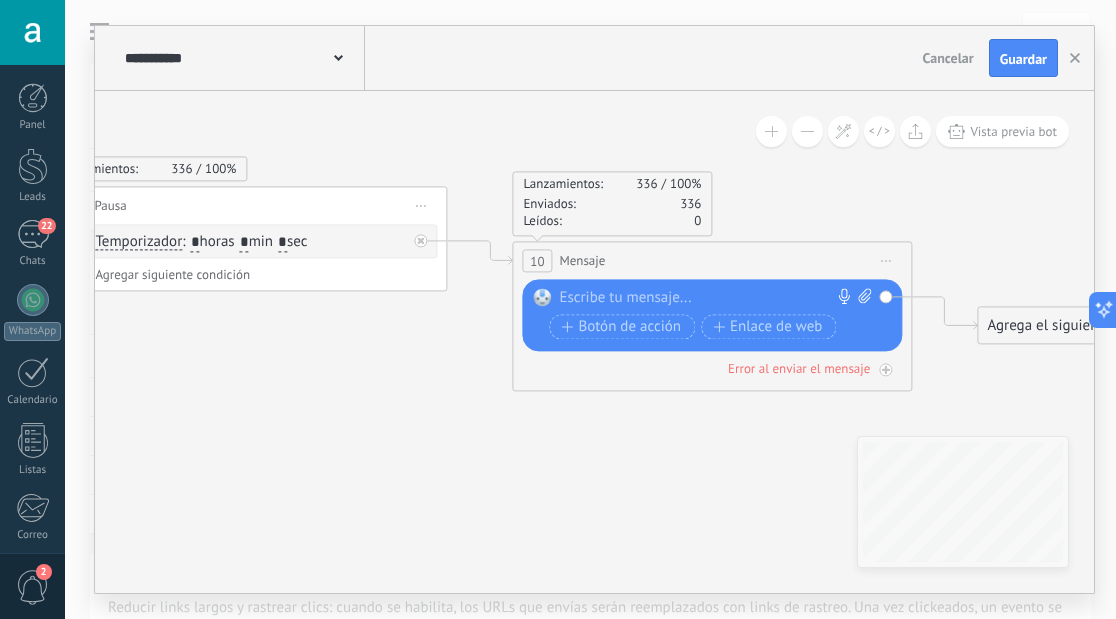 click on "*" at bounding box center (282, 243) 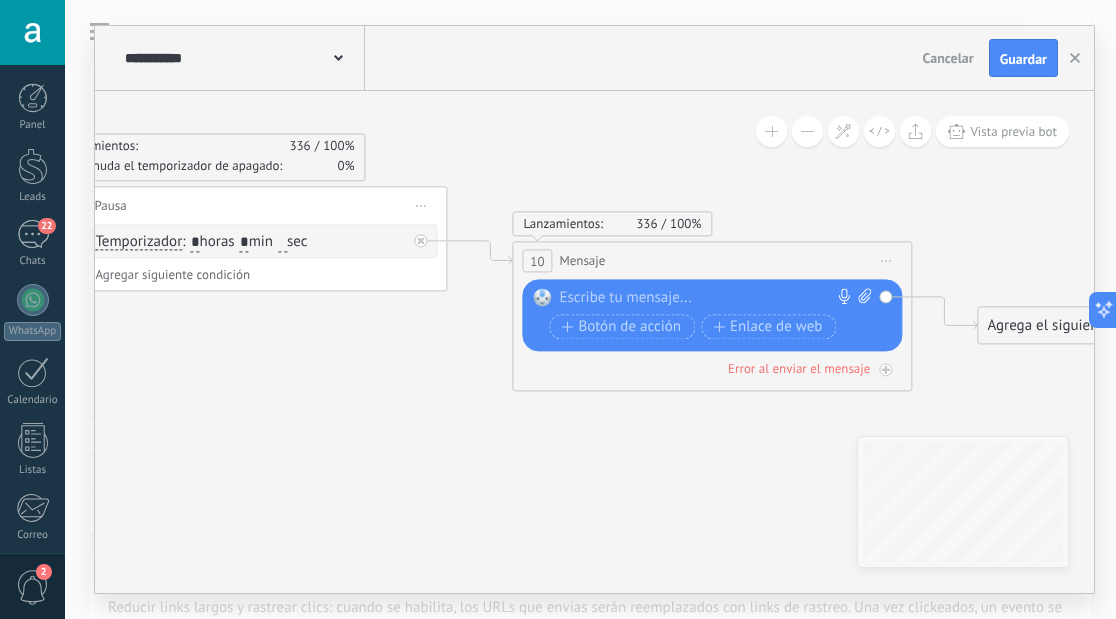 type on "*" 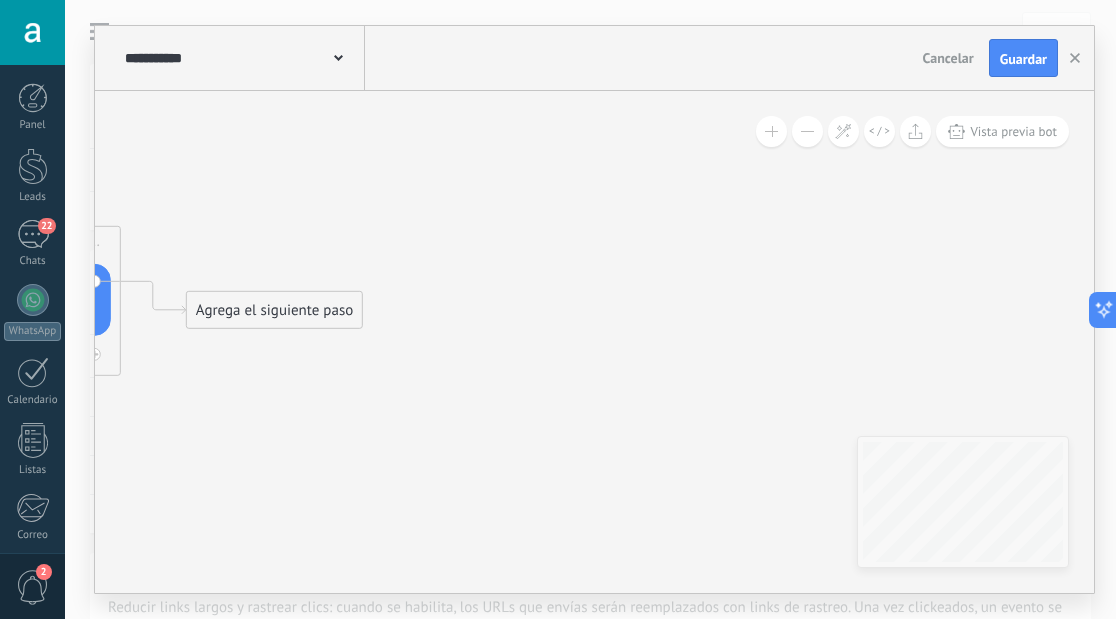 click on "Agrega el siguiente paso" at bounding box center [274, 310] 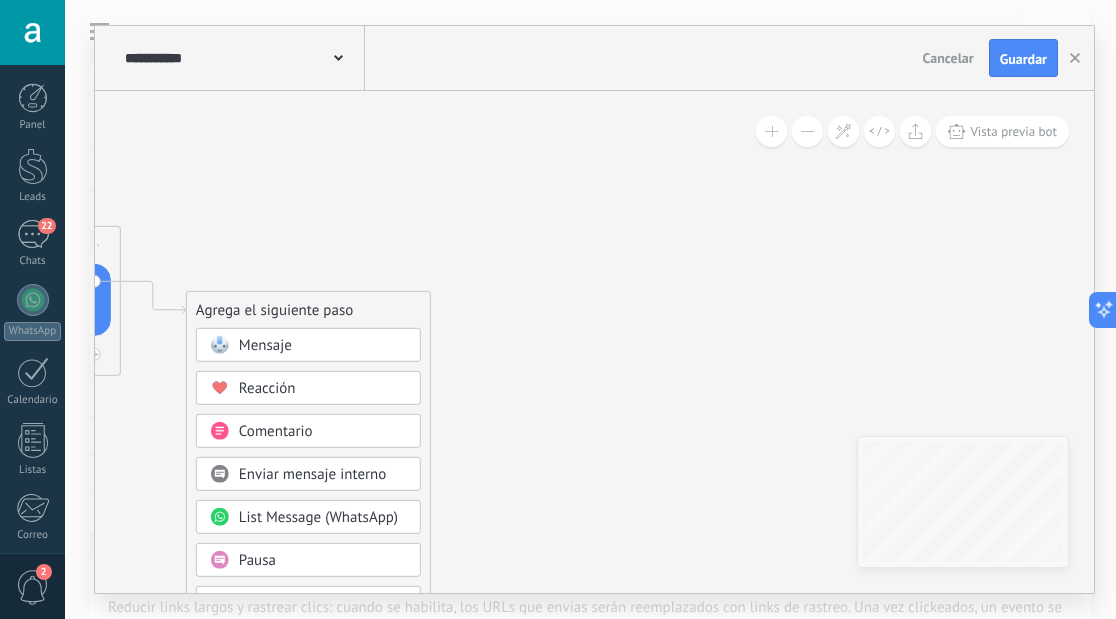 drag, startPoint x: 343, startPoint y: 356, endPoint x: 696, endPoint y: 330, distance: 353.9562 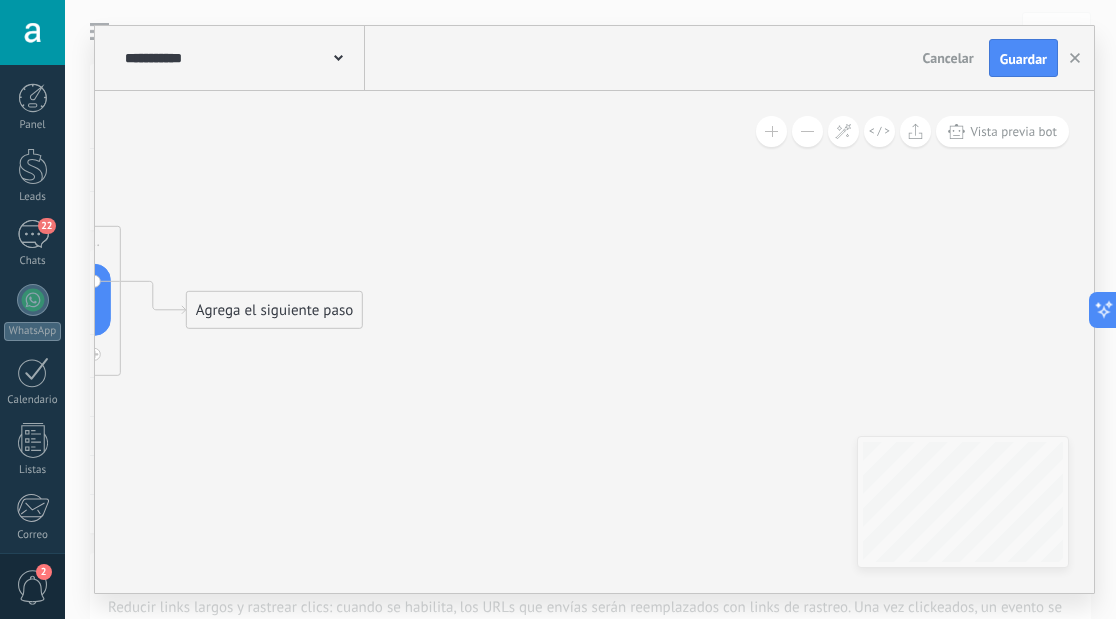 click on "Agrega el siguiente paso" at bounding box center [274, 310] 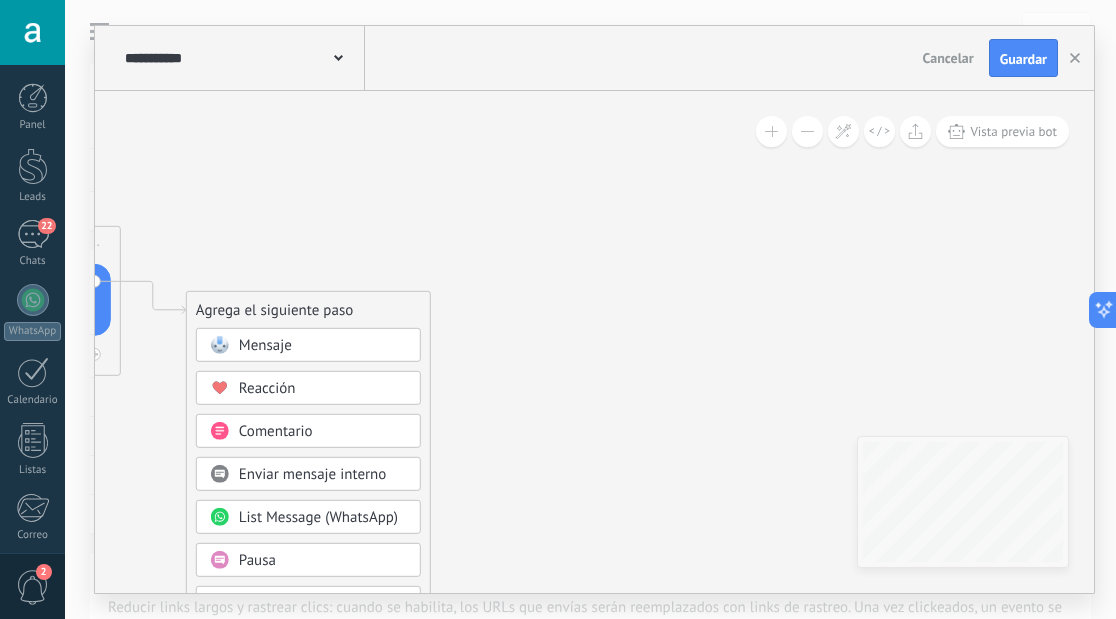 click on "Pausa" at bounding box center (323, 561) 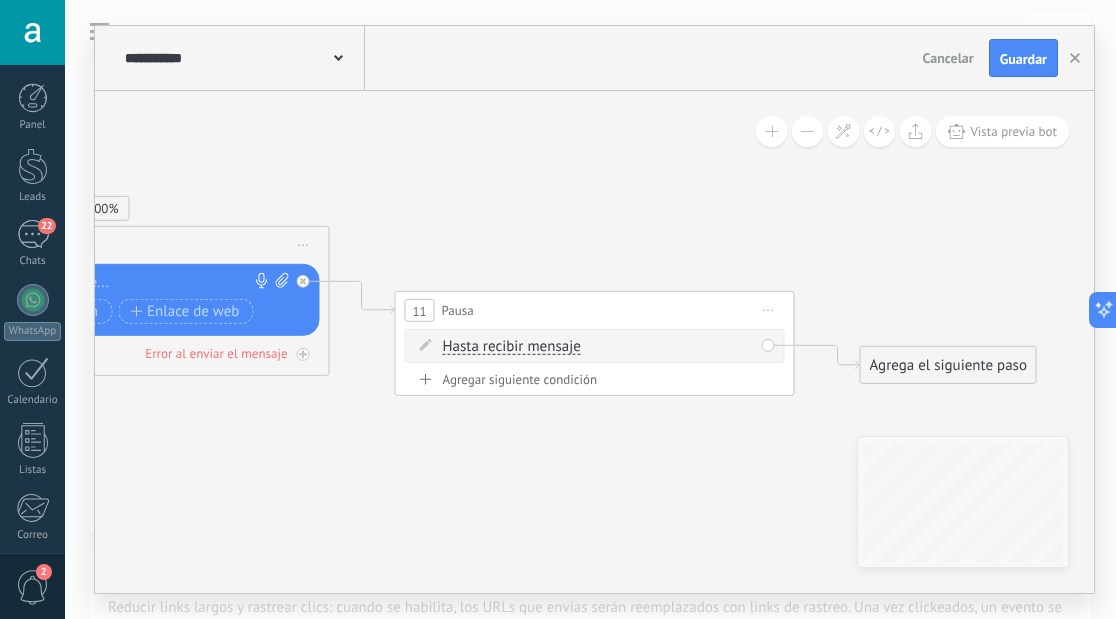 click on "Hasta recibir mensaje" at bounding box center [512, 347] 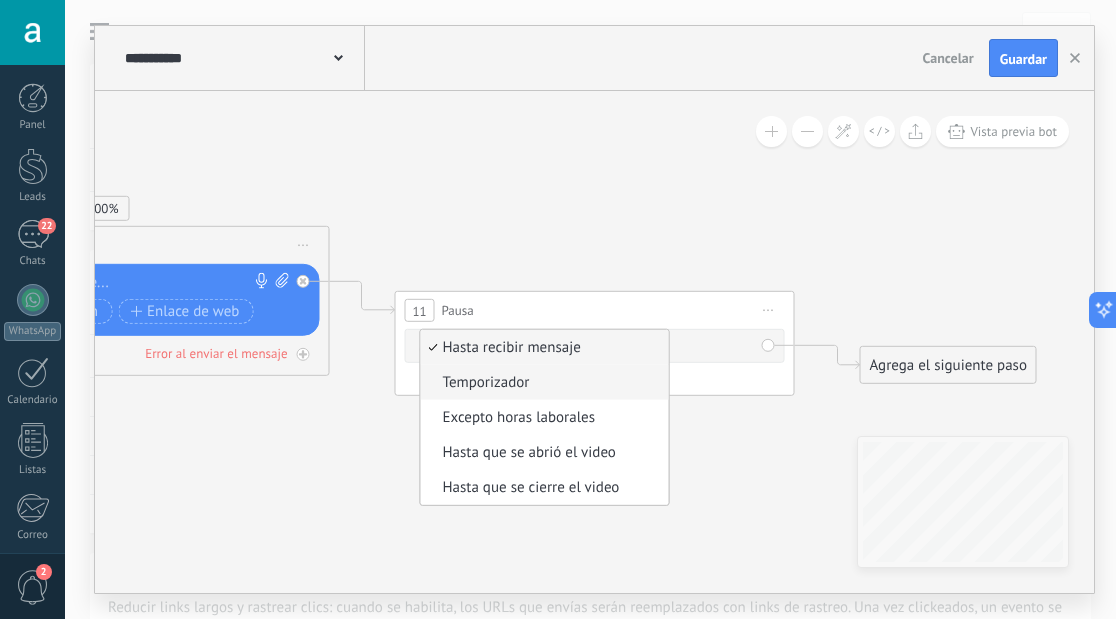 click on "Temporizador" at bounding box center (542, 383) 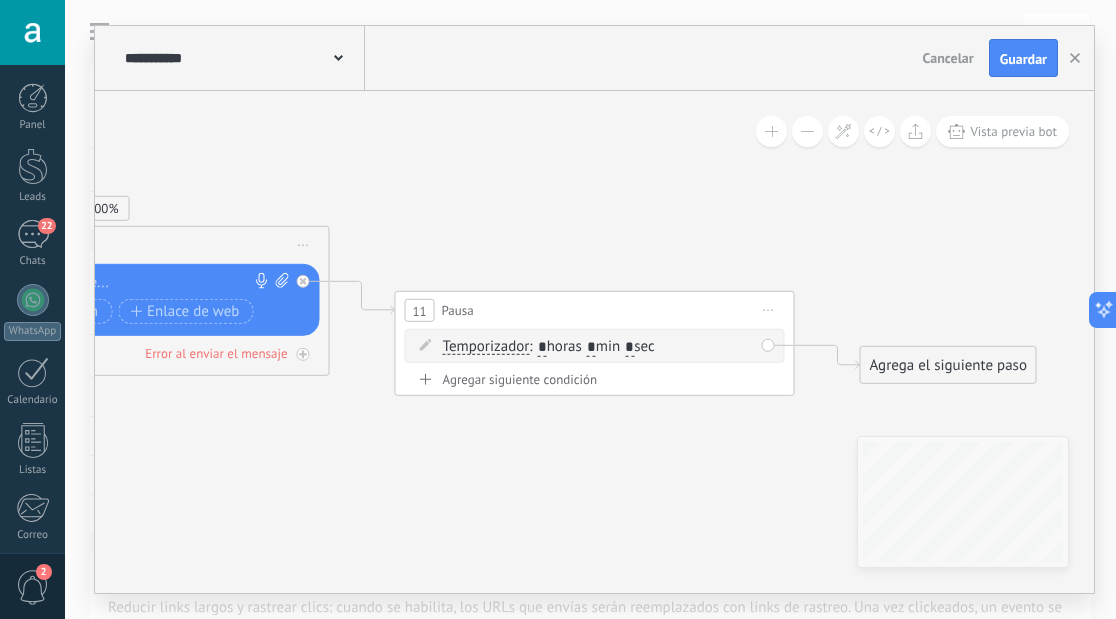 click on "*" at bounding box center [591, 347] 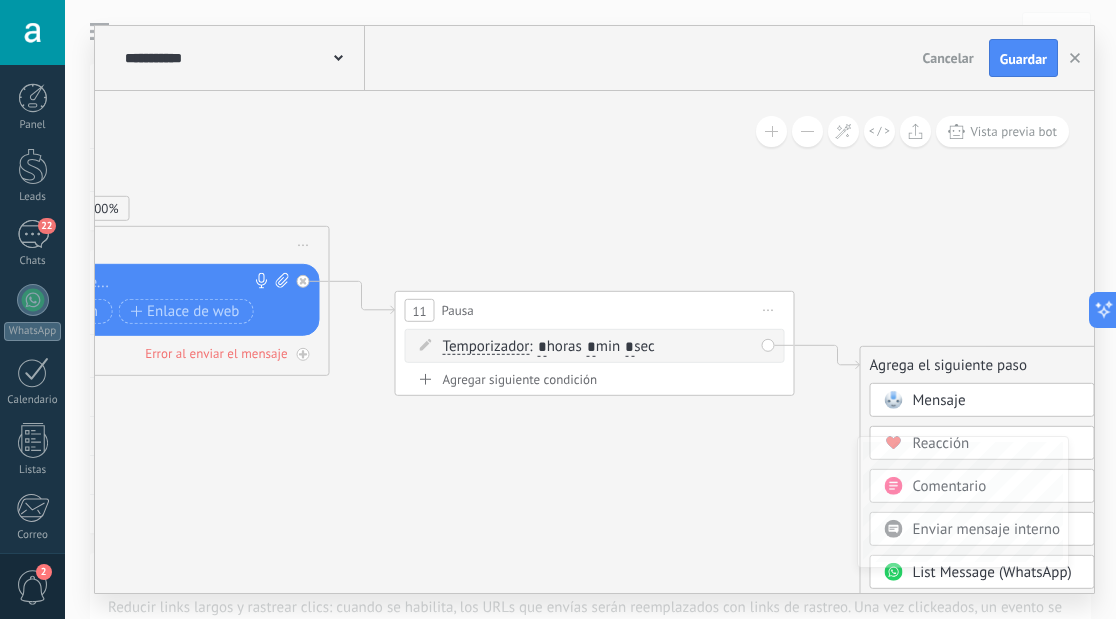click on "Mensaje" at bounding box center [939, 400] 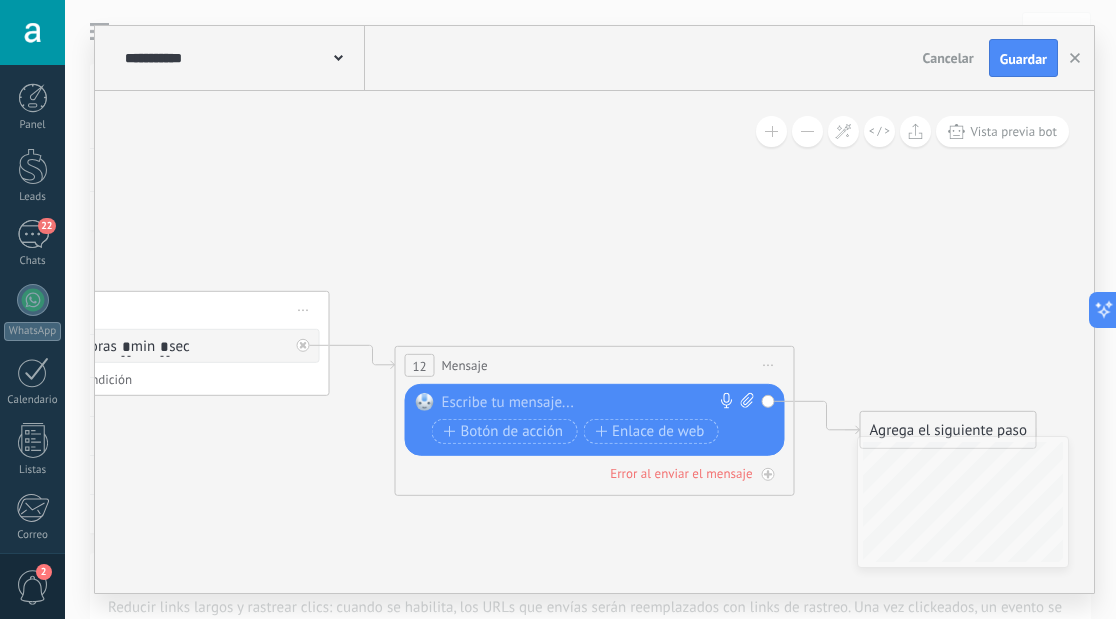 click at bounding box center [590, 403] 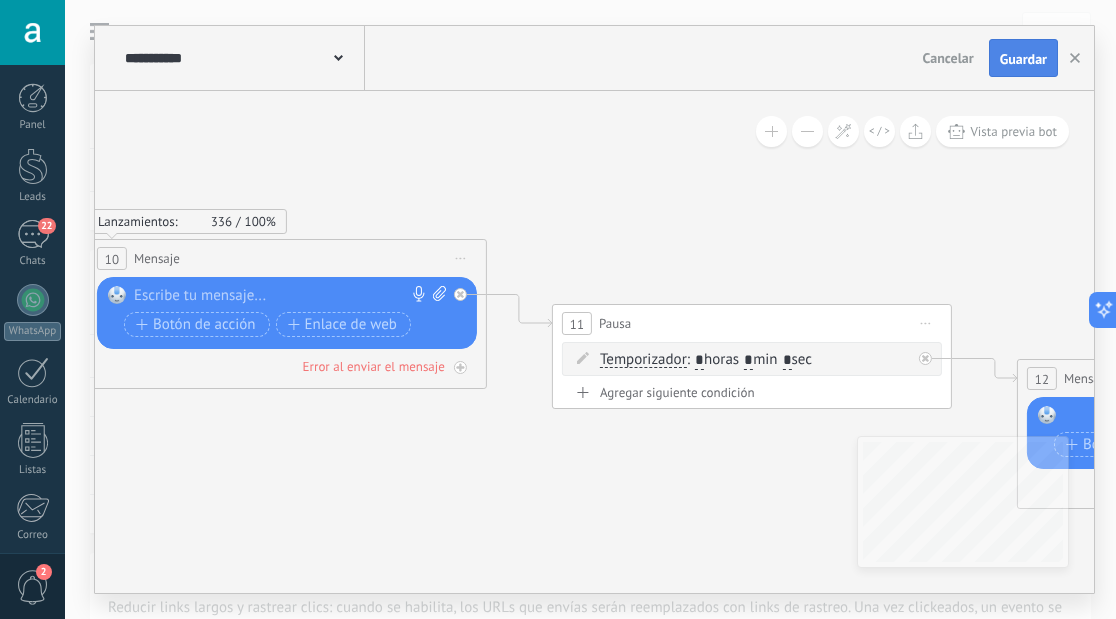 click on "Guardar" at bounding box center (1023, 59) 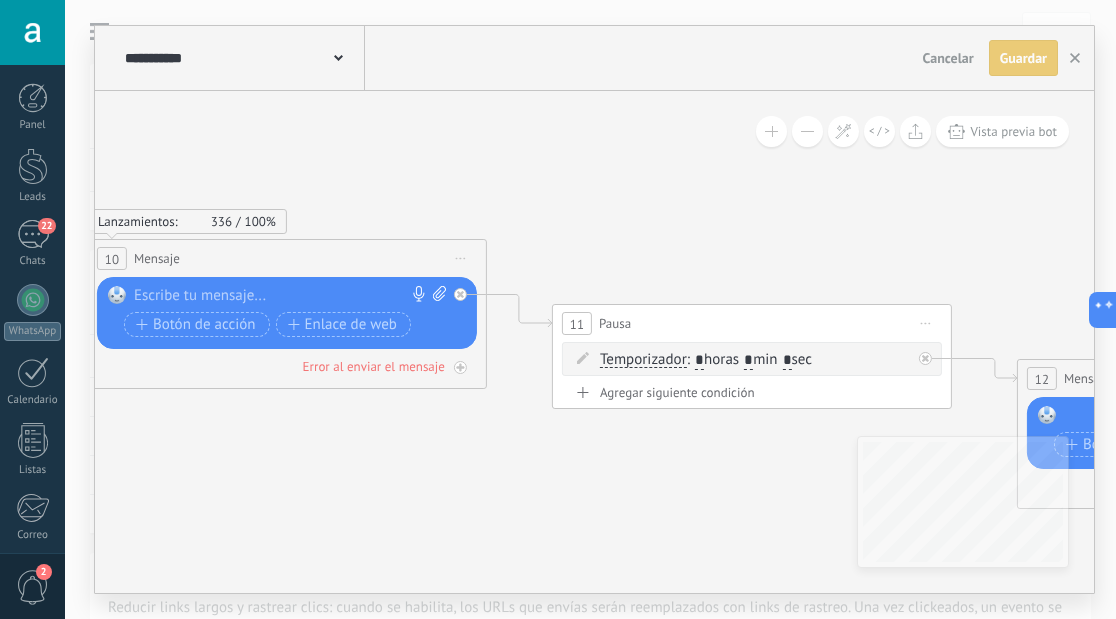click at bounding box center (282, 296) 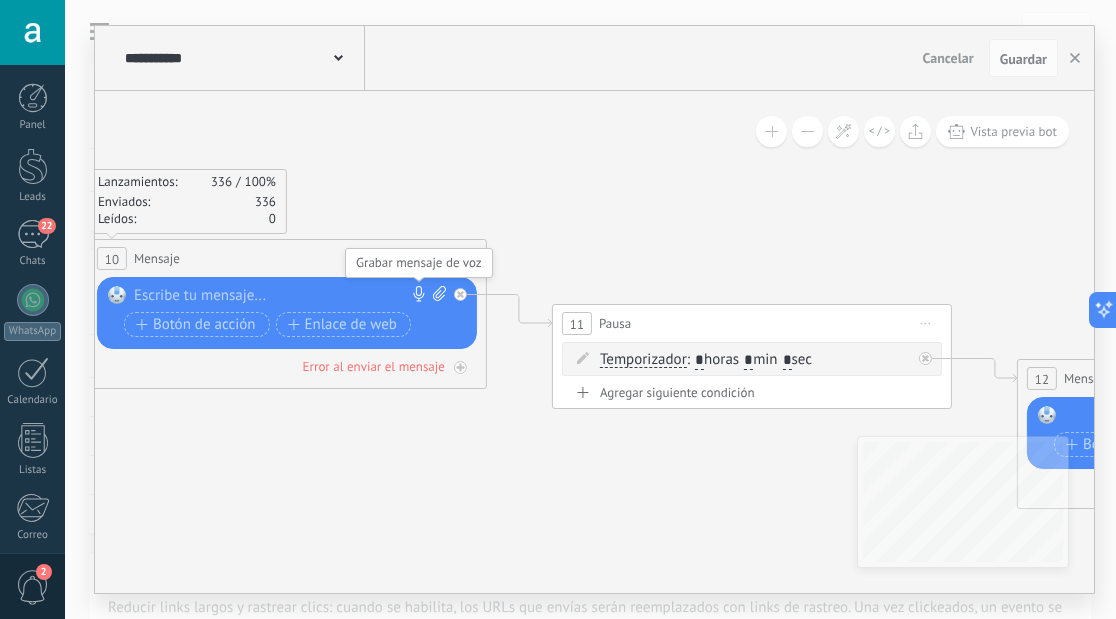 click 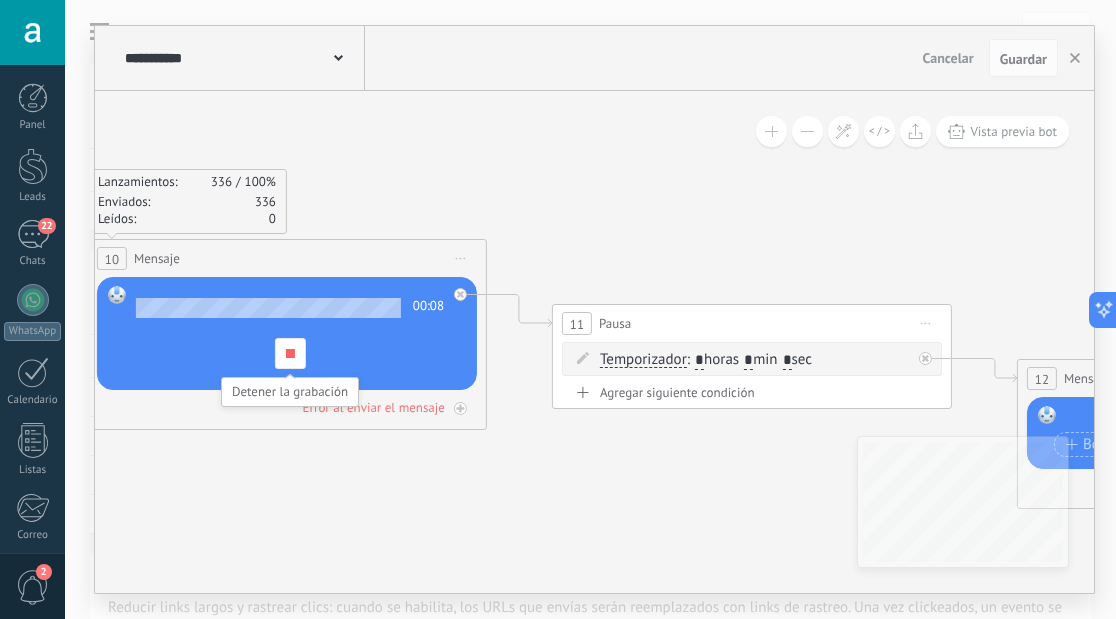 click at bounding box center (289, 353) 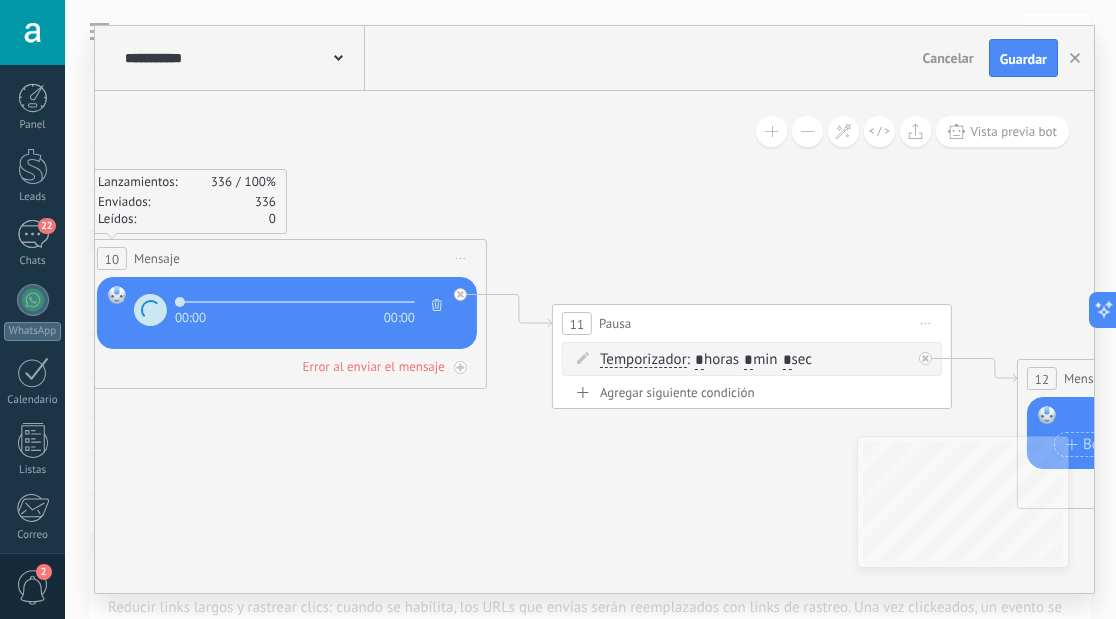 click 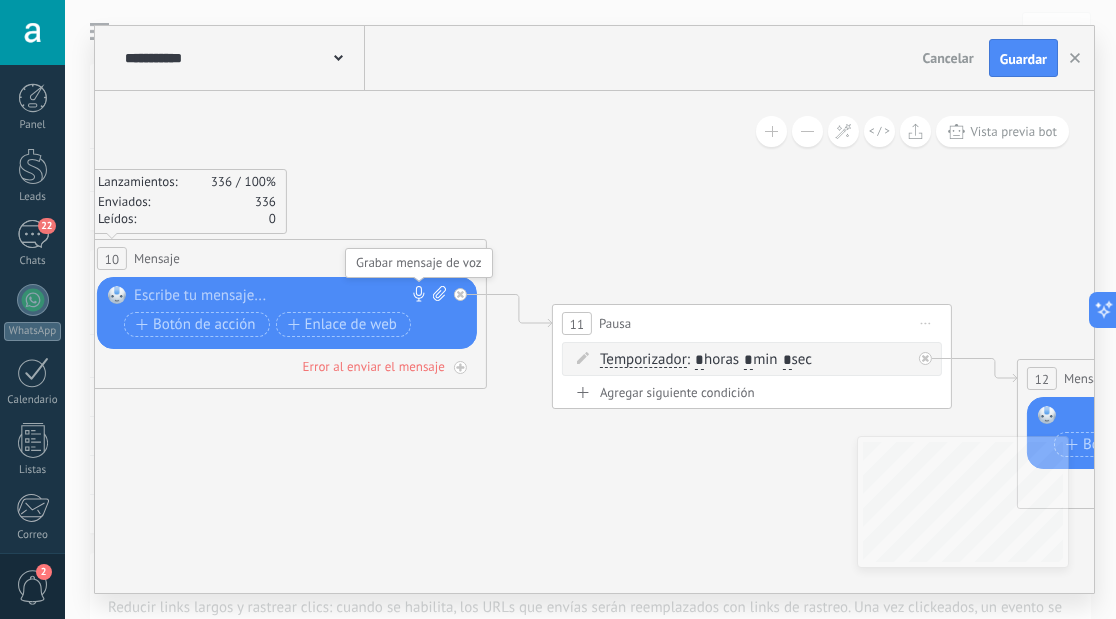 click 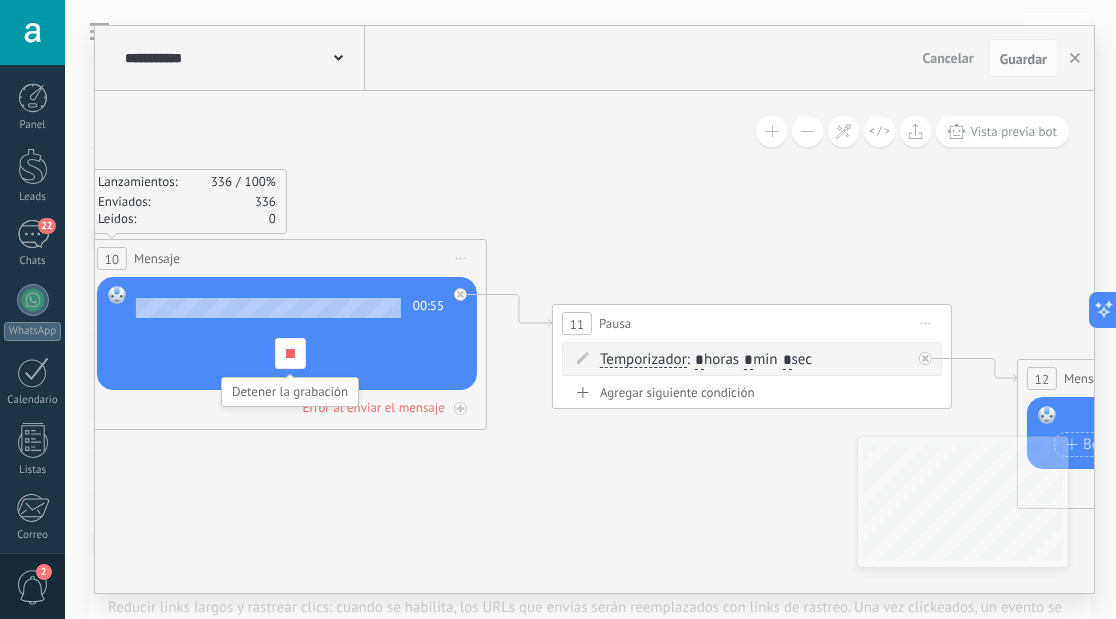 click at bounding box center [289, 353] 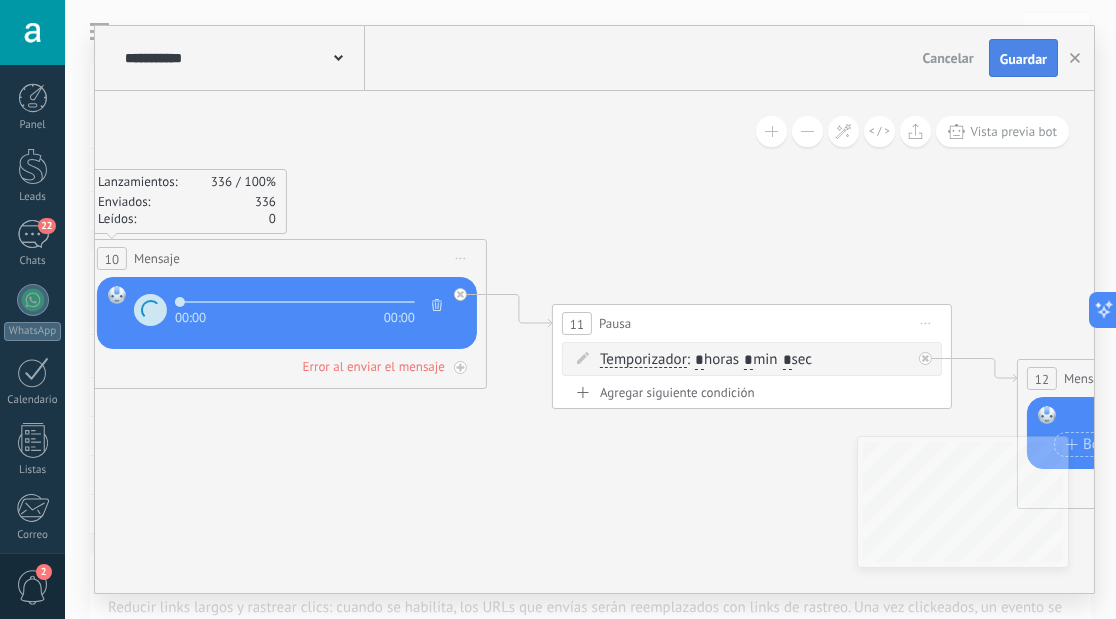 click on "Guardar" at bounding box center [1023, 59] 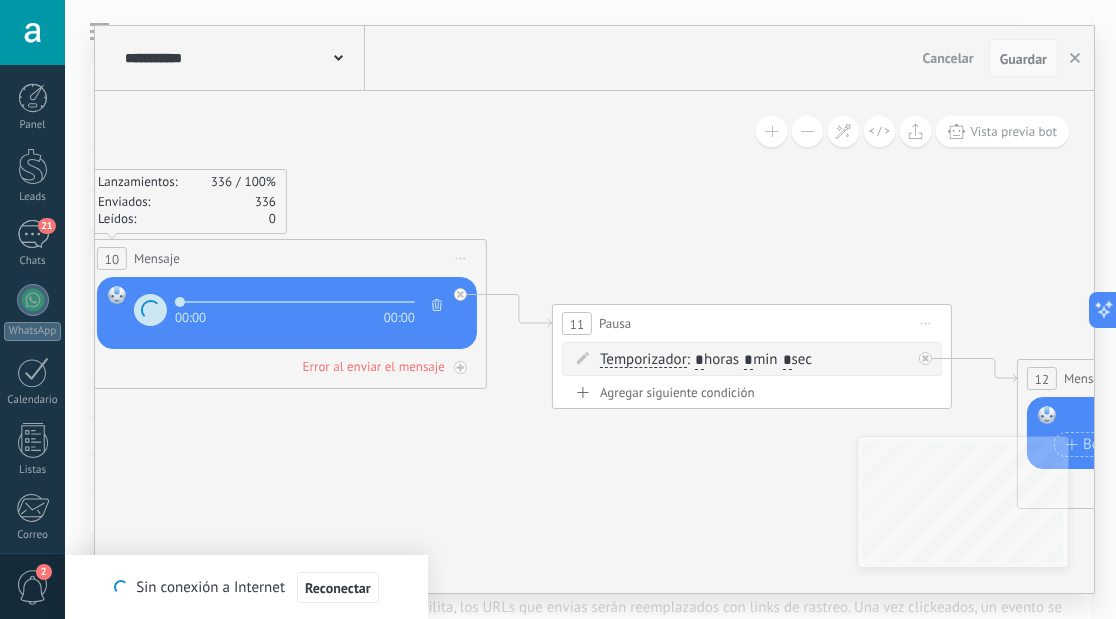 click on "Guardar" at bounding box center (1023, 59) 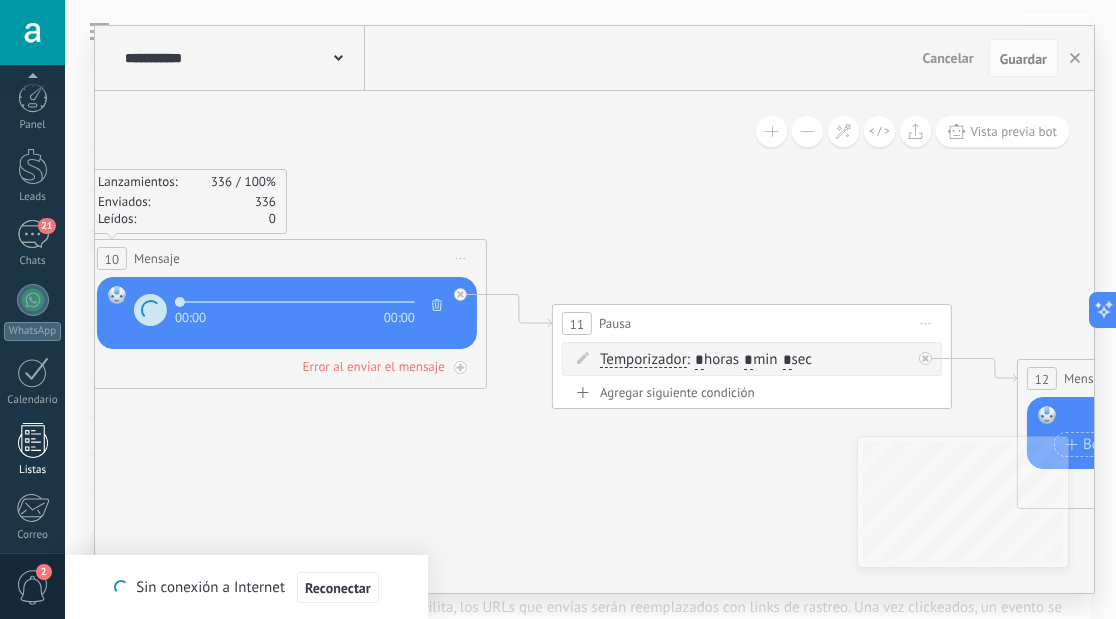 scroll, scrollTop: 213, scrollLeft: 0, axis: vertical 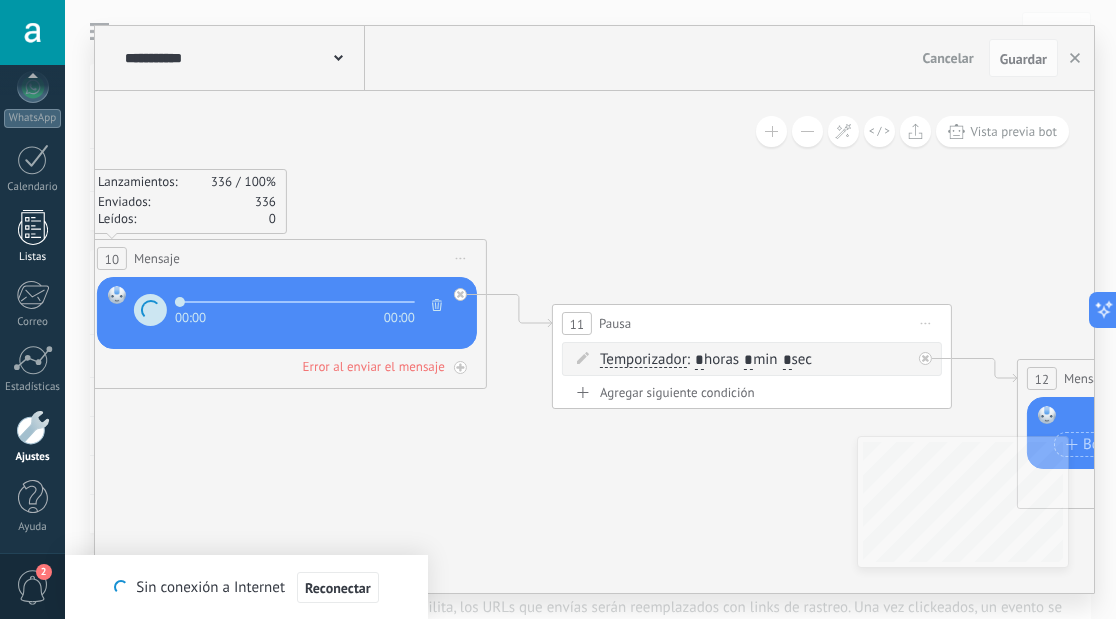 click at bounding box center (33, 227) 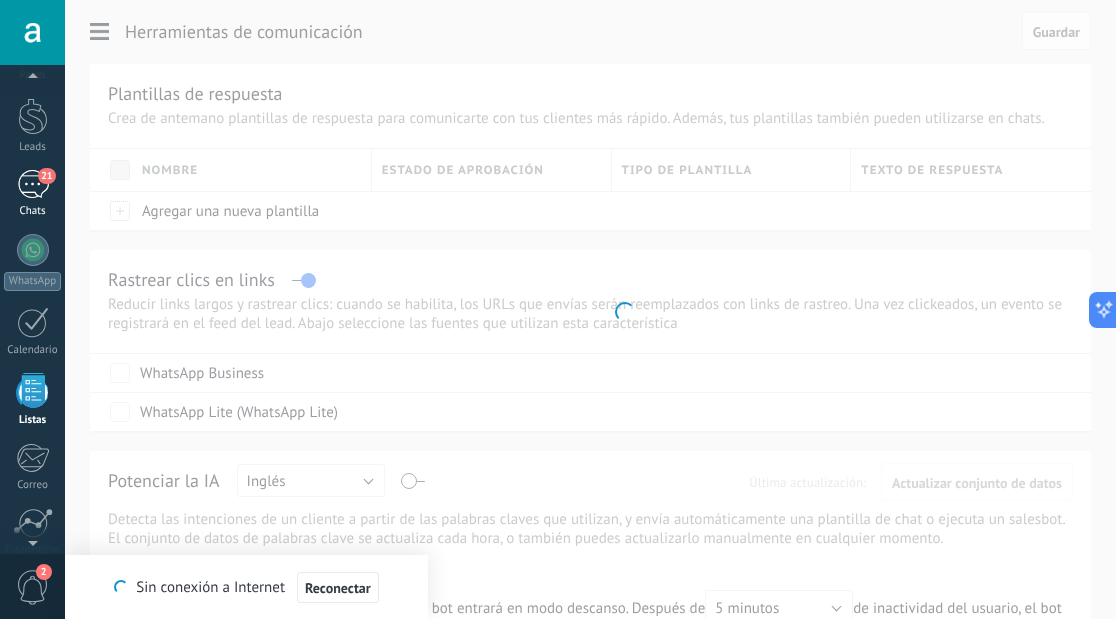 scroll, scrollTop: 29, scrollLeft: 0, axis: vertical 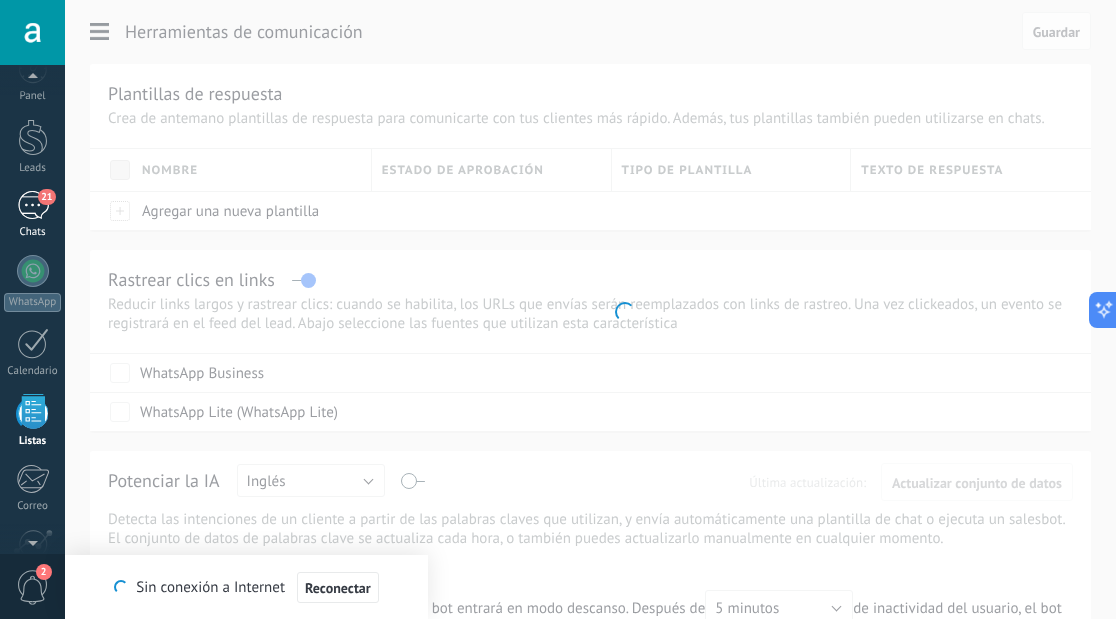 click on "21" at bounding box center (33, 205) 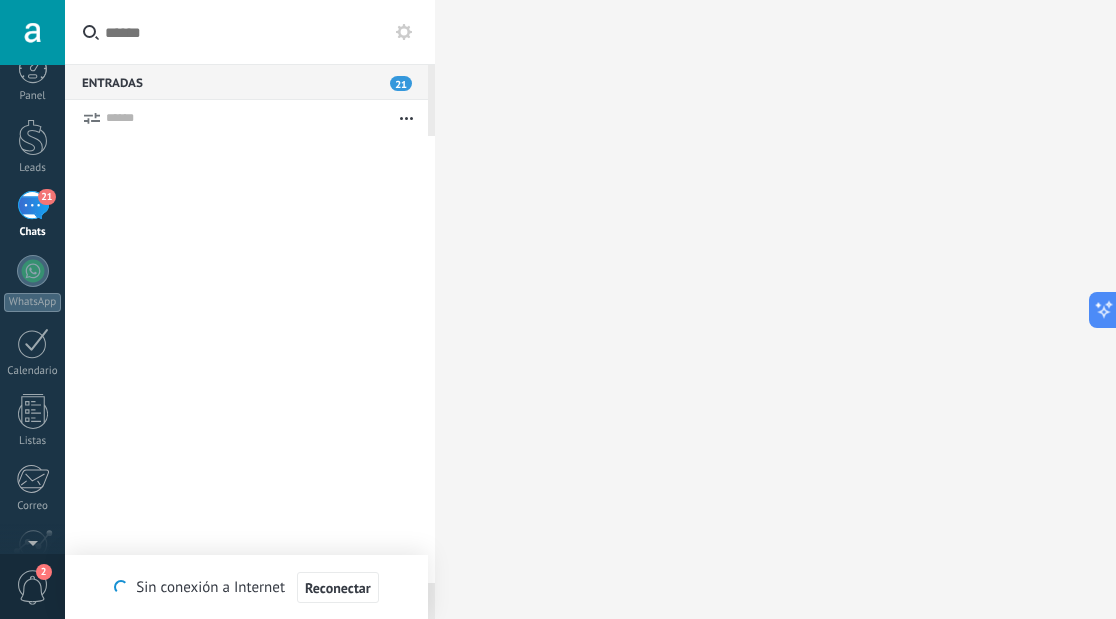 scroll, scrollTop: 0, scrollLeft: 0, axis: both 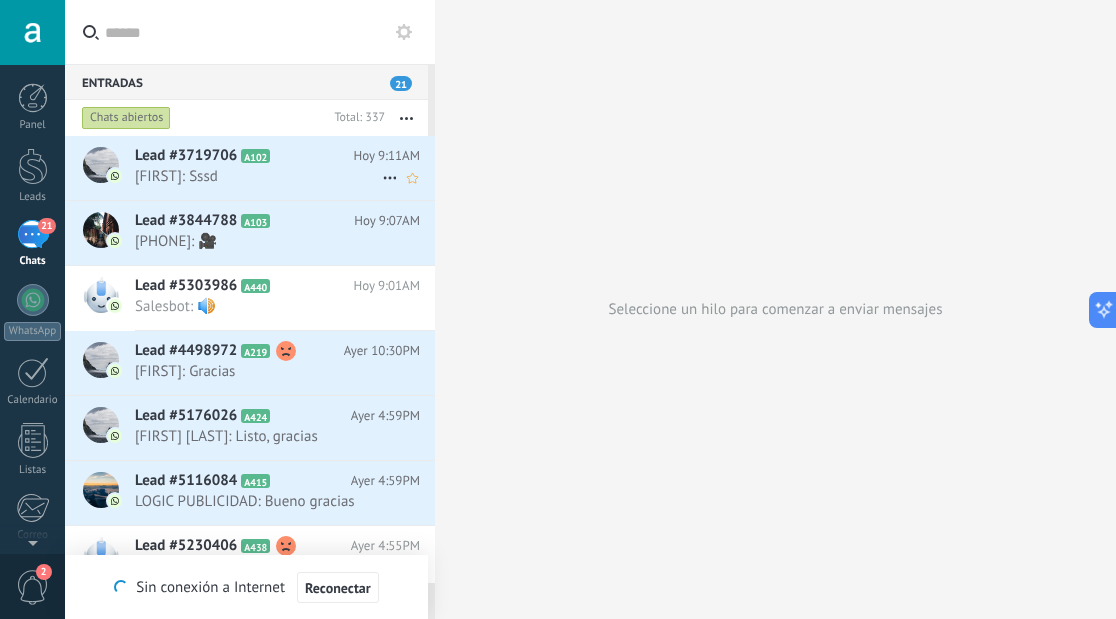 click on "Lead #3719706
A102
Hoy 9:11AM
Steven: Sssd" at bounding box center [285, 167] 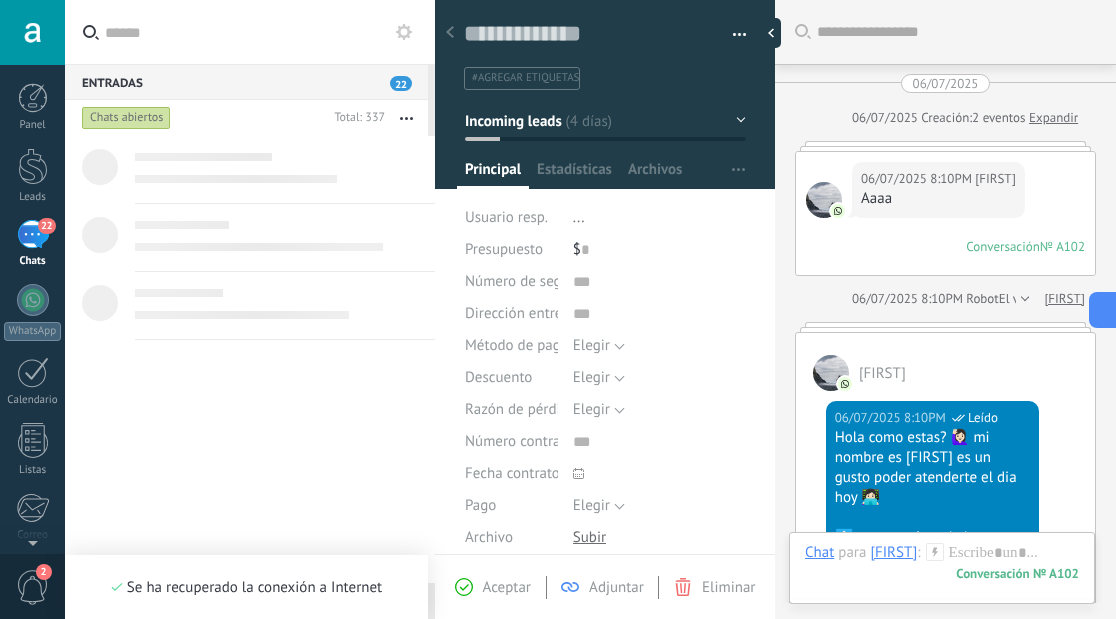 scroll, scrollTop: 30, scrollLeft: 0, axis: vertical 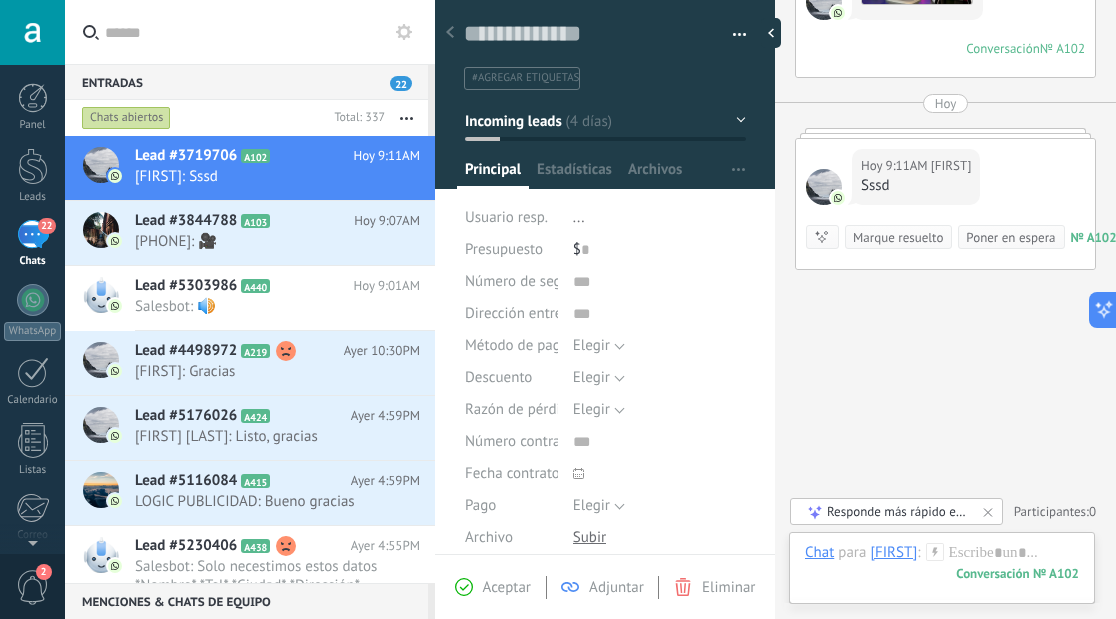 click 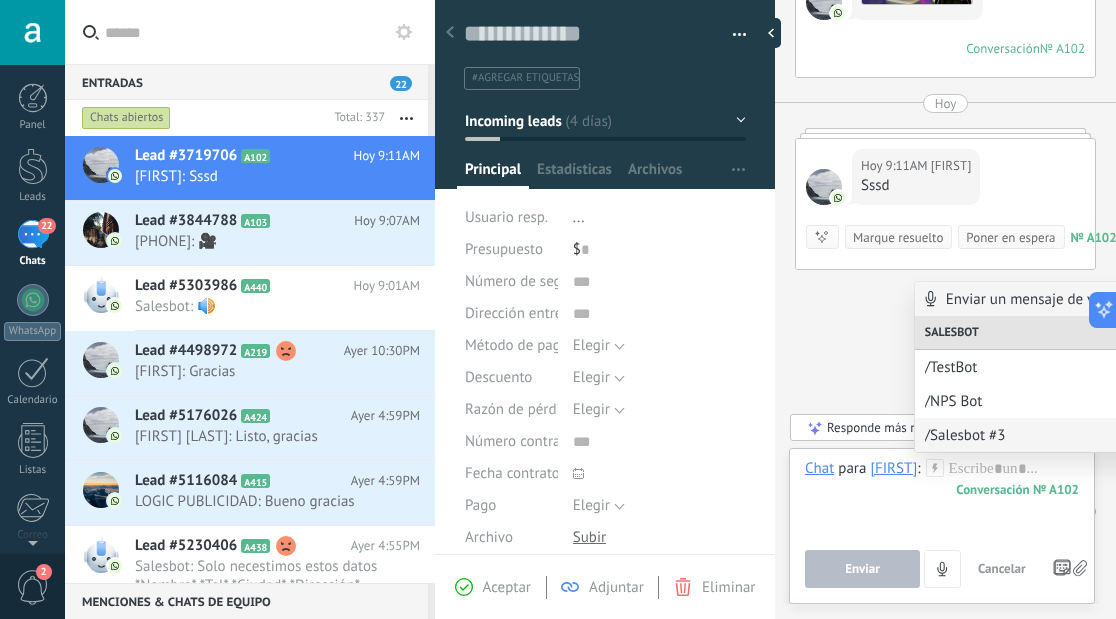 click on "/Salesbot #3" at bounding box center (1035, 435) 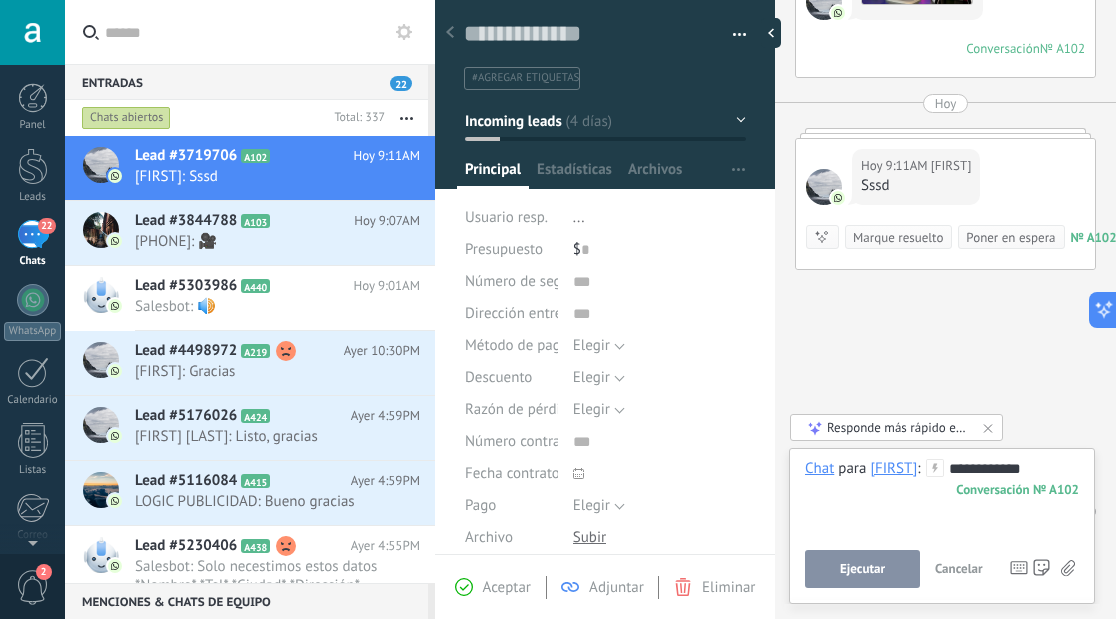 click on "Ejecutar" at bounding box center (862, 569) 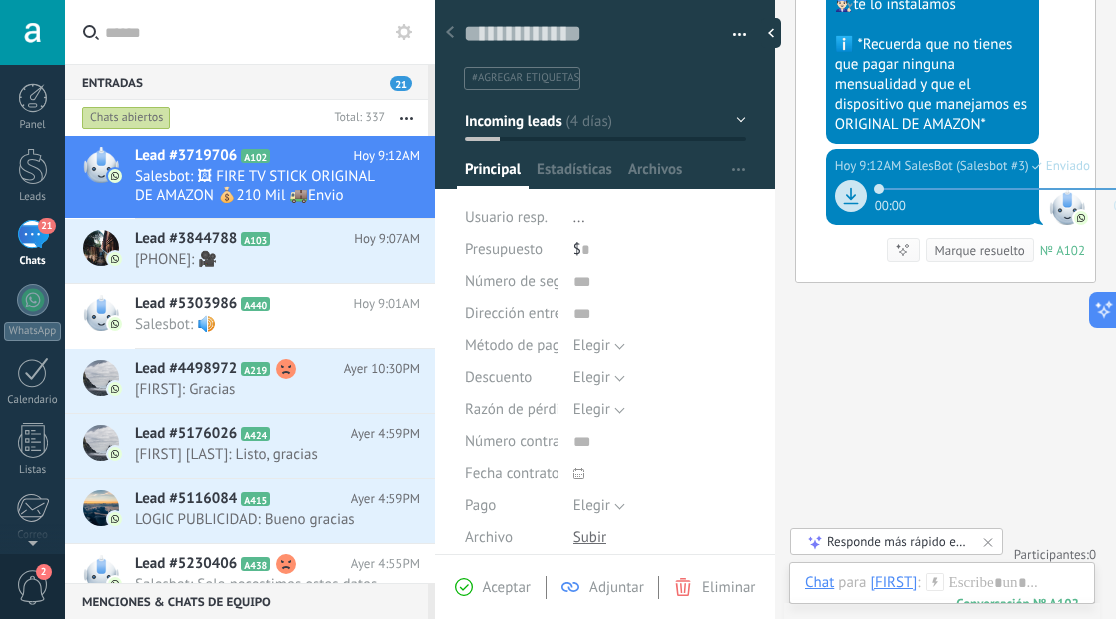 scroll, scrollTop: 6014, scrollLeft: 0, axis: vertical 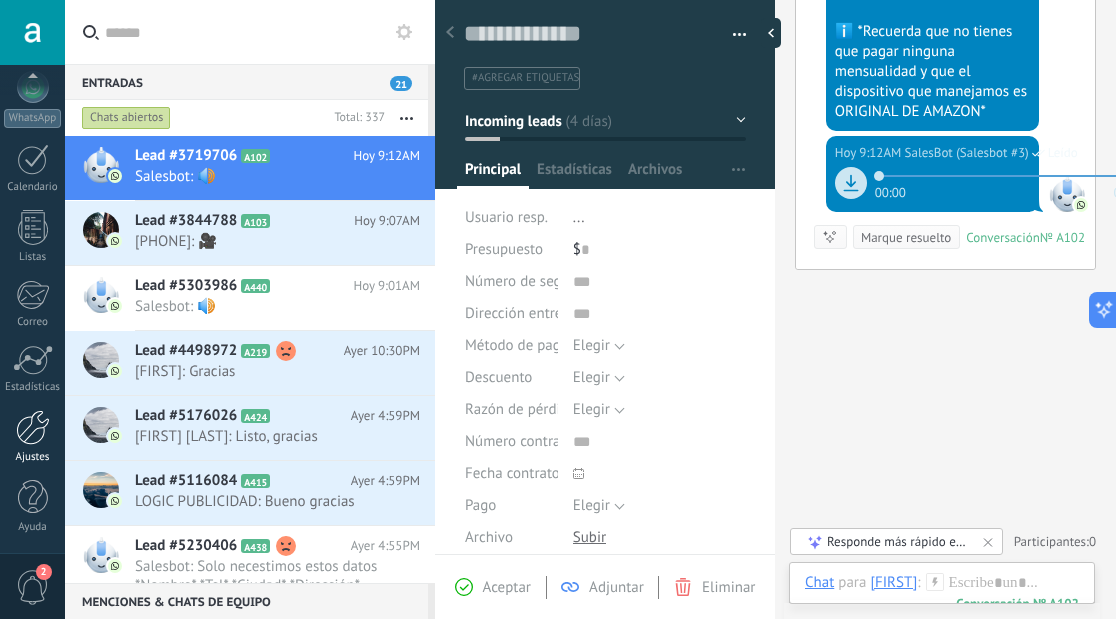 click at bounding box center [33, 427] 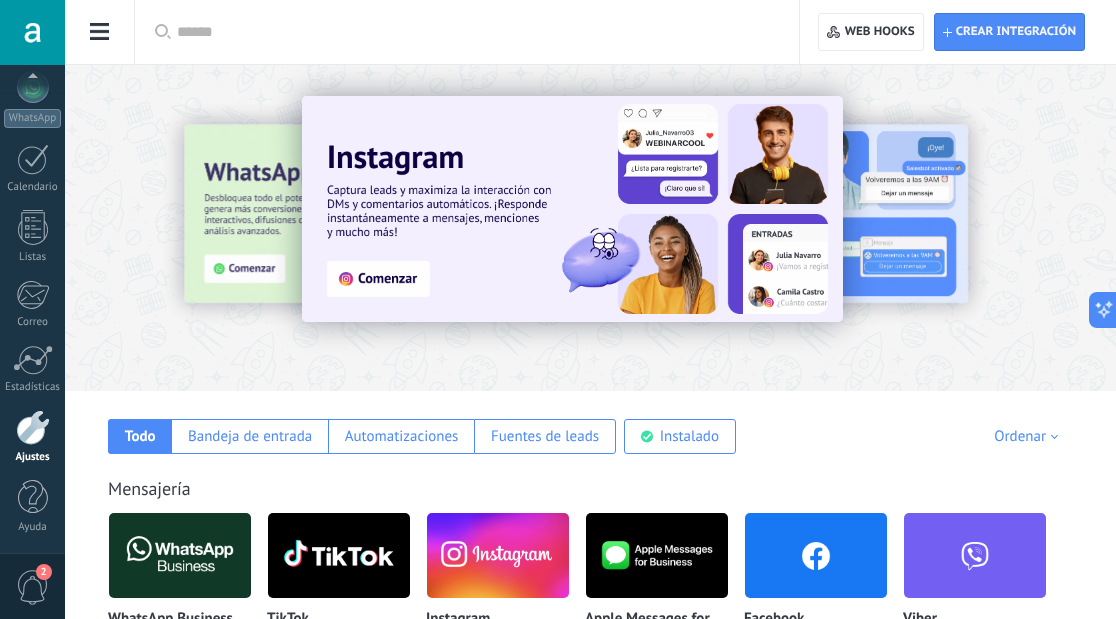 scroll, scrollTop: 0, scrollLeft: 0, axis: both 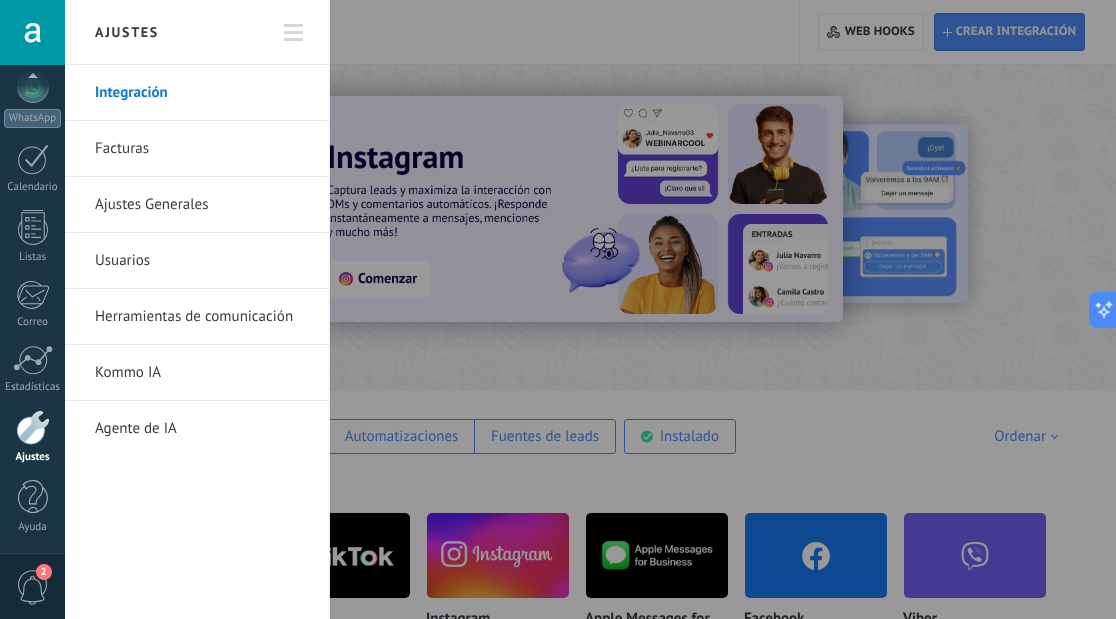 click on "Herramientas de comunicación" at bounding box center (202, 317) 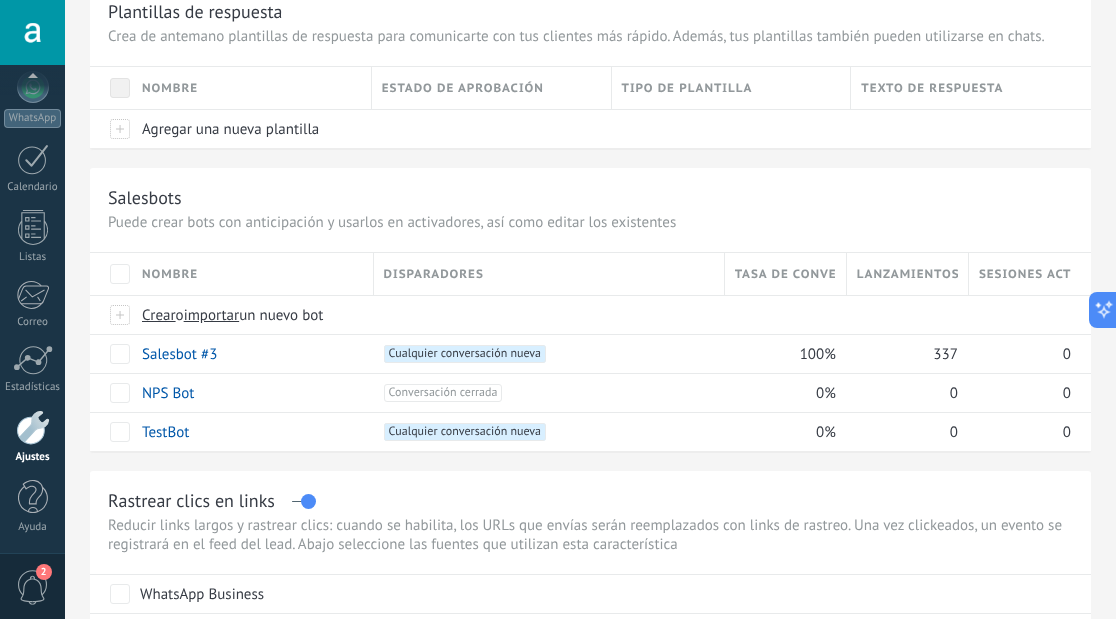 scroll, scrollTop: 105, scrollLeft: 0, axis: vertical 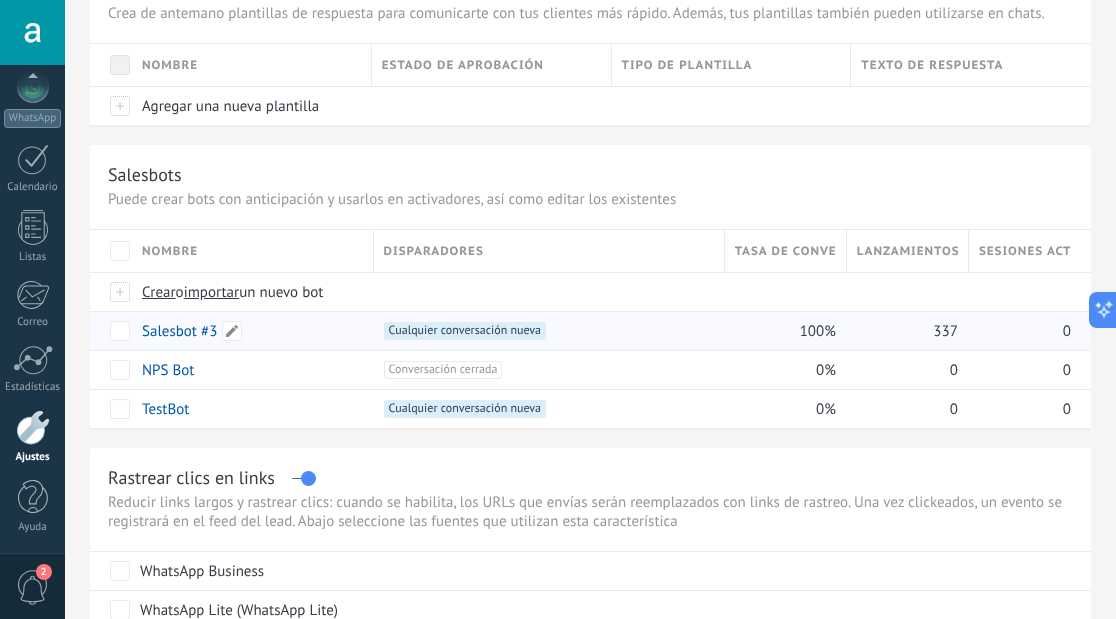 click on "Salesbot #3" at bounding box center [179, 331] 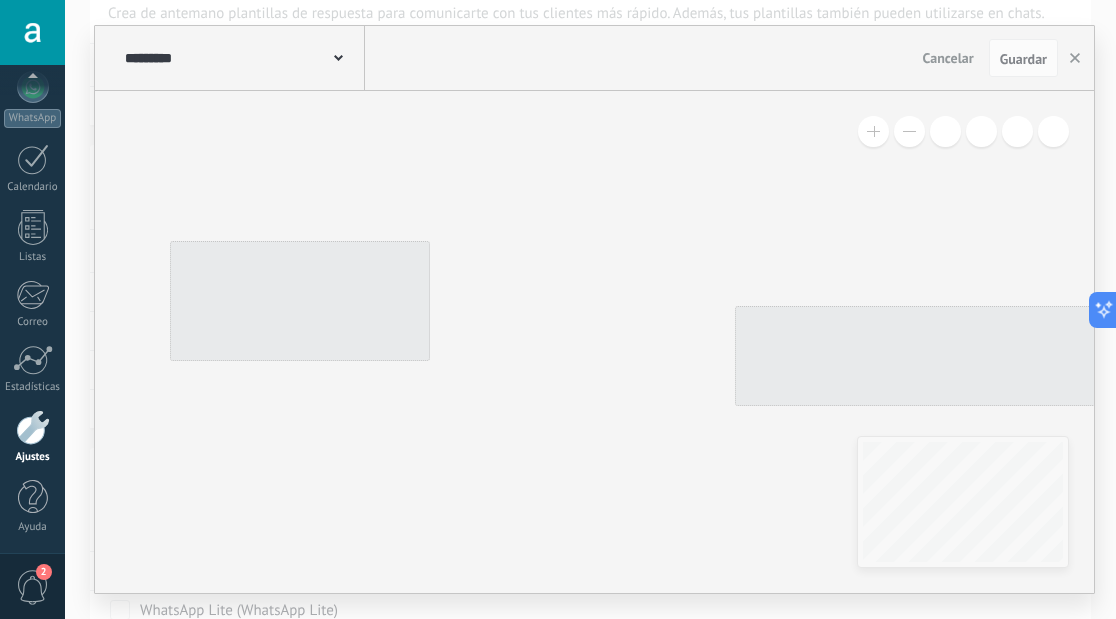 type on "**********" 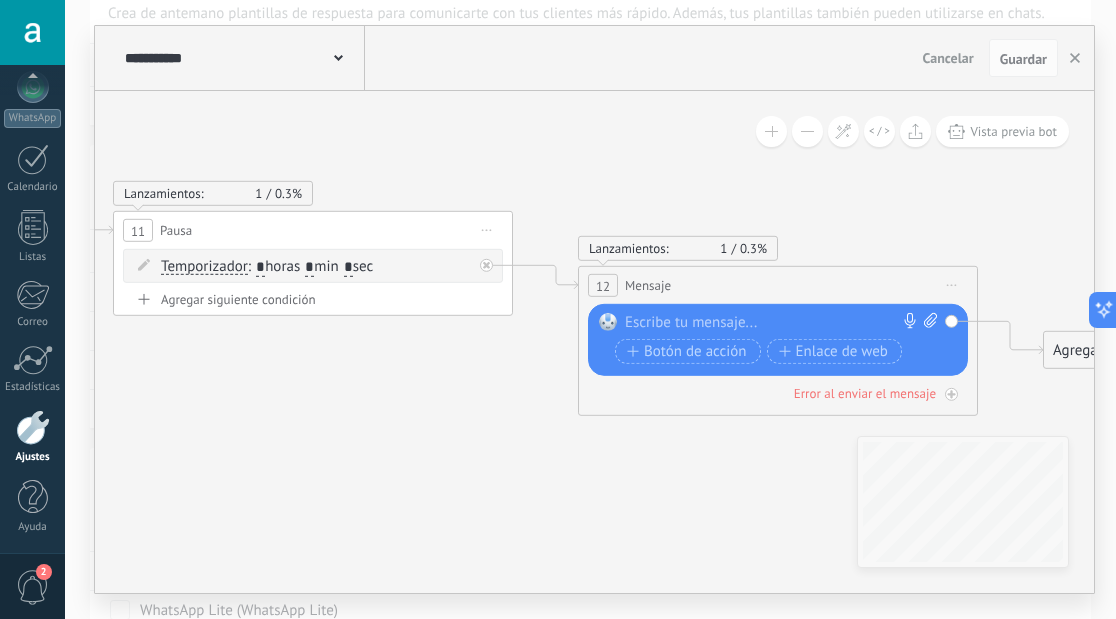 click at bounding box center (773, 323) 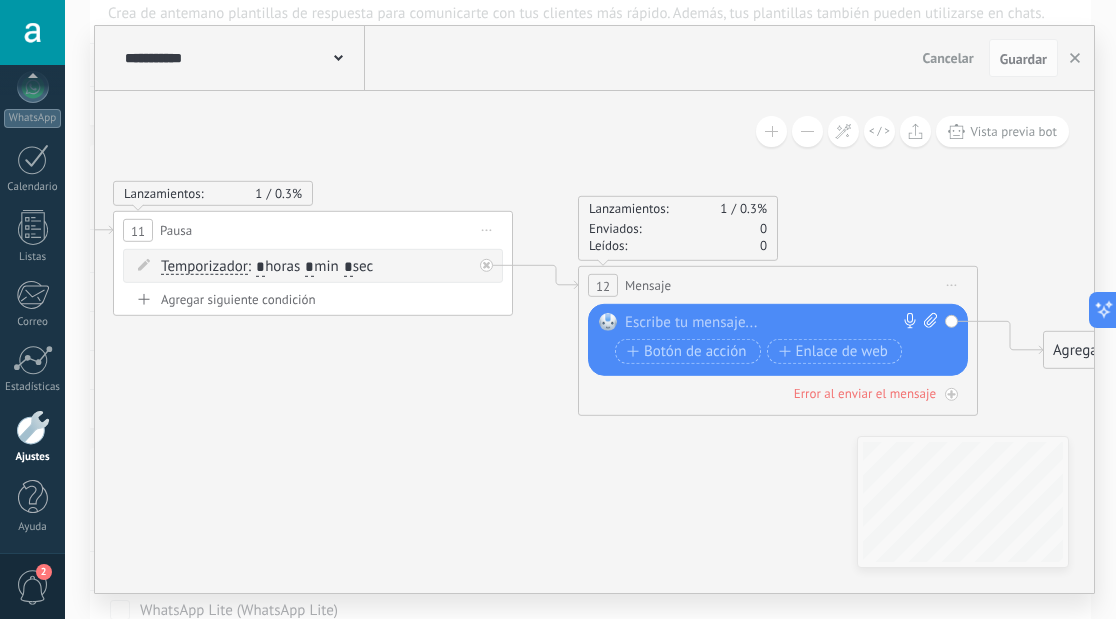 paste 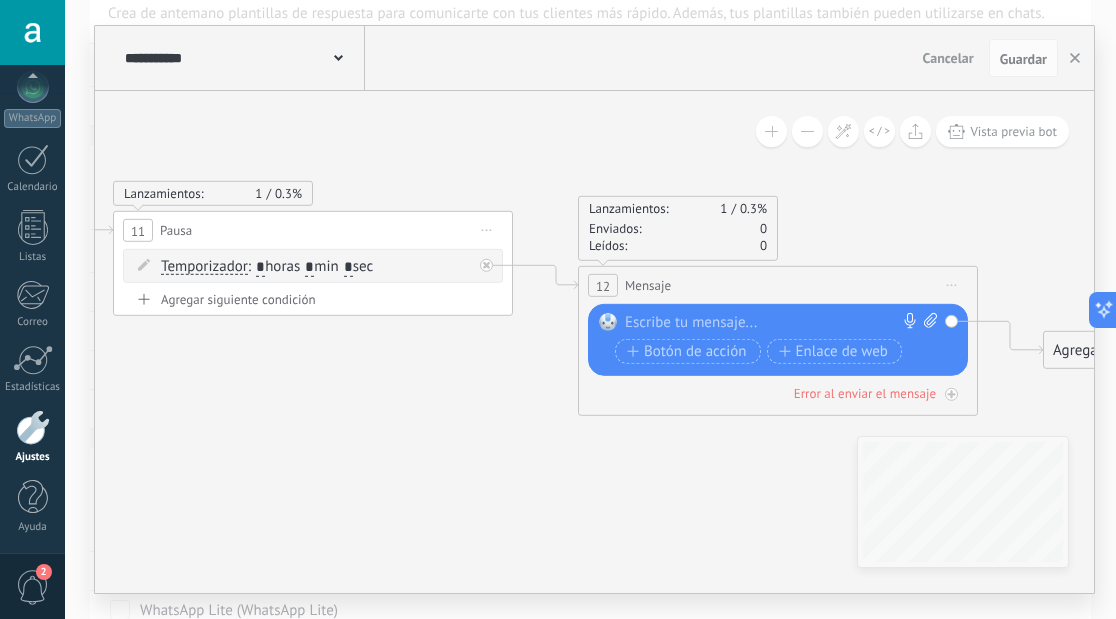 type 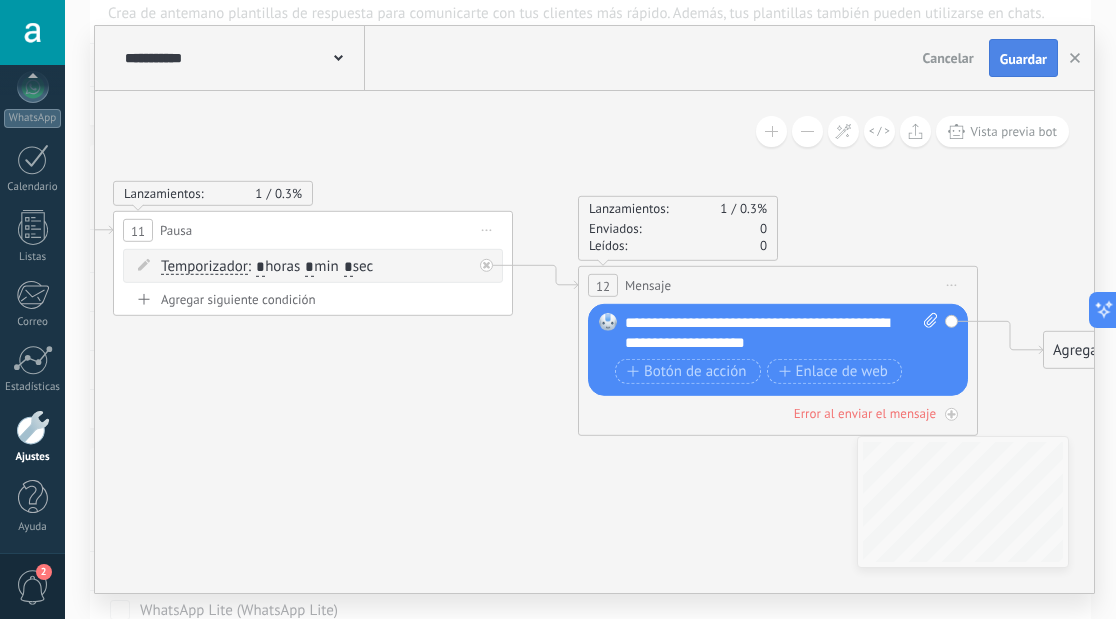 click on "Guardar" at bounding box center [1023, 59] 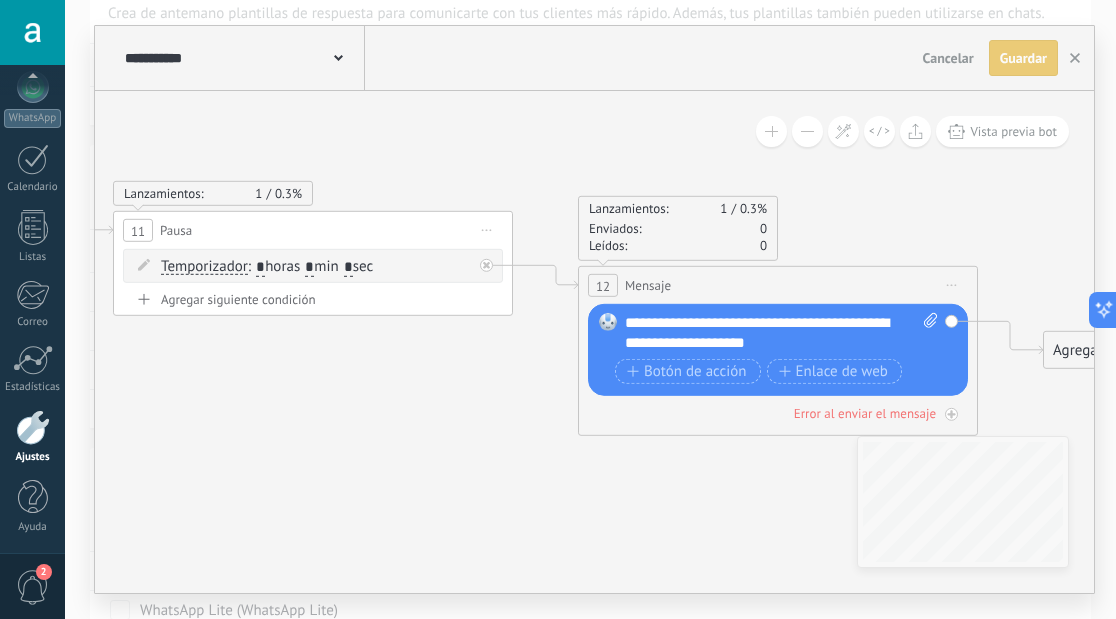 click on "Guardar" at bounding box center [1023, 58] 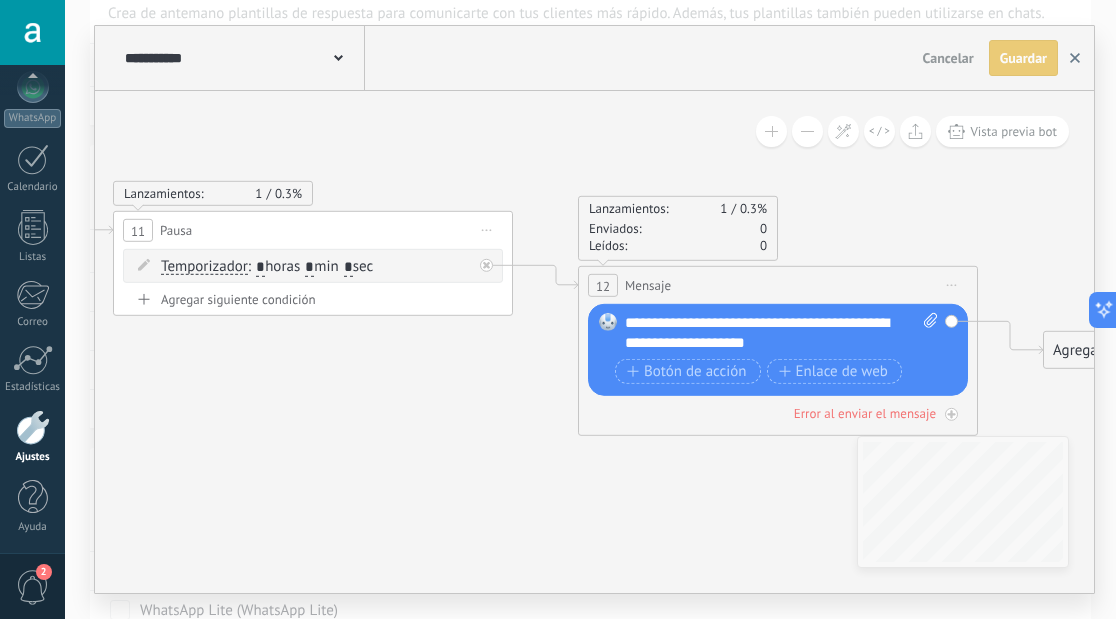 click 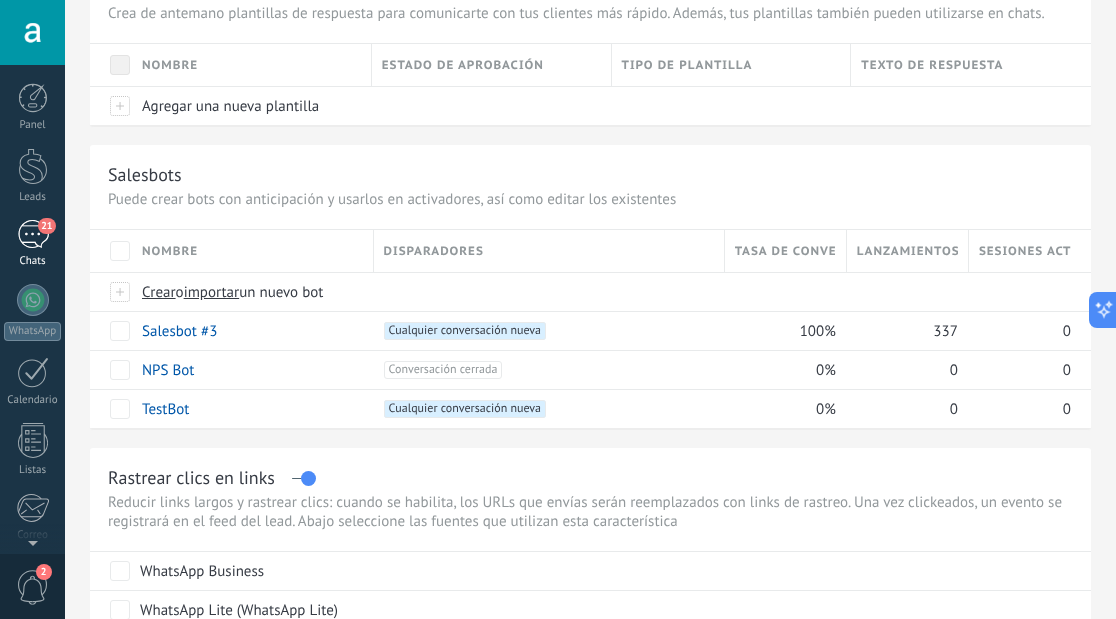 scroll, scrollTop: 0, scrollLeft: 0, axis: both 